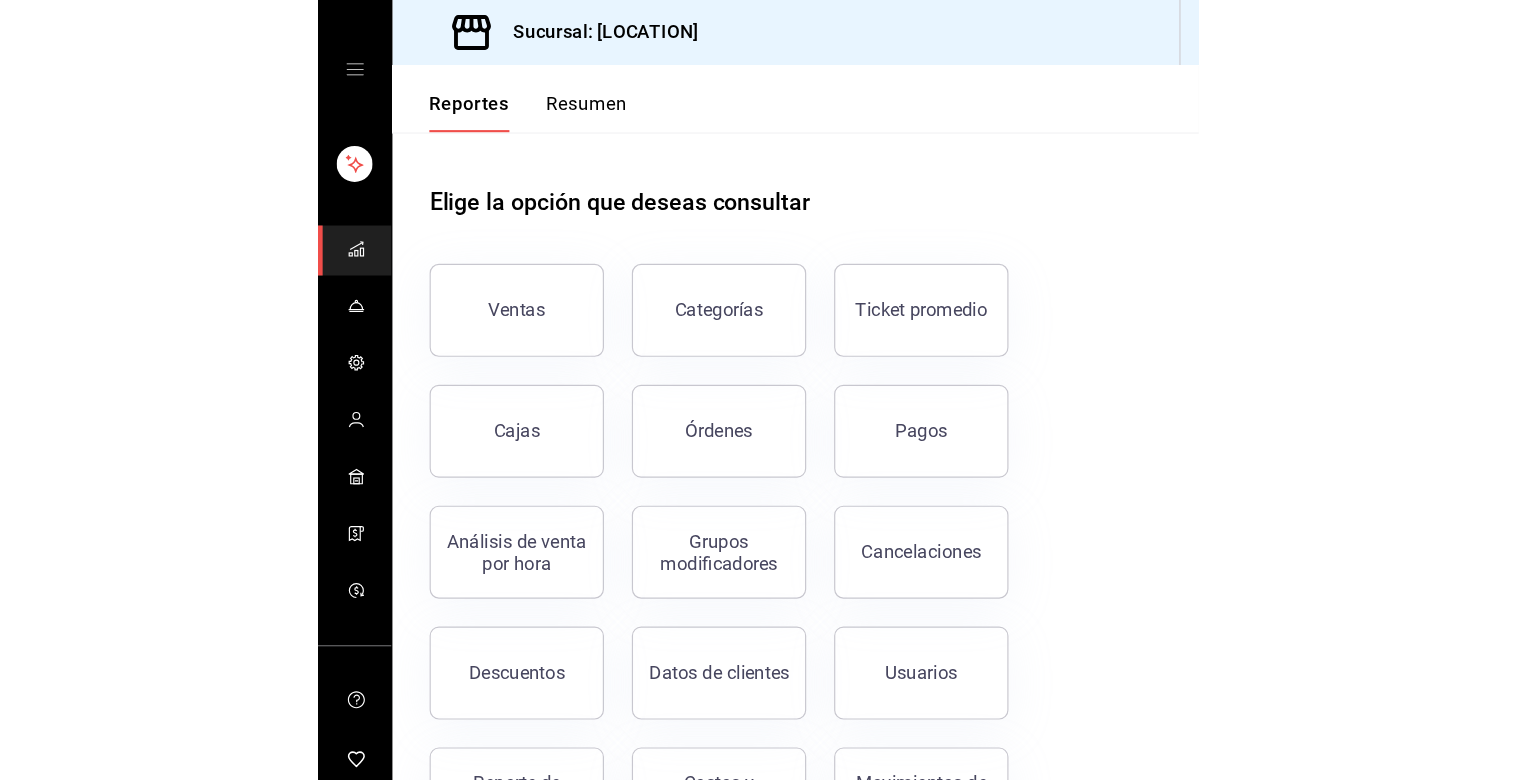 scroll, scrollTop: 0, scrollLeft: 0, axis: both 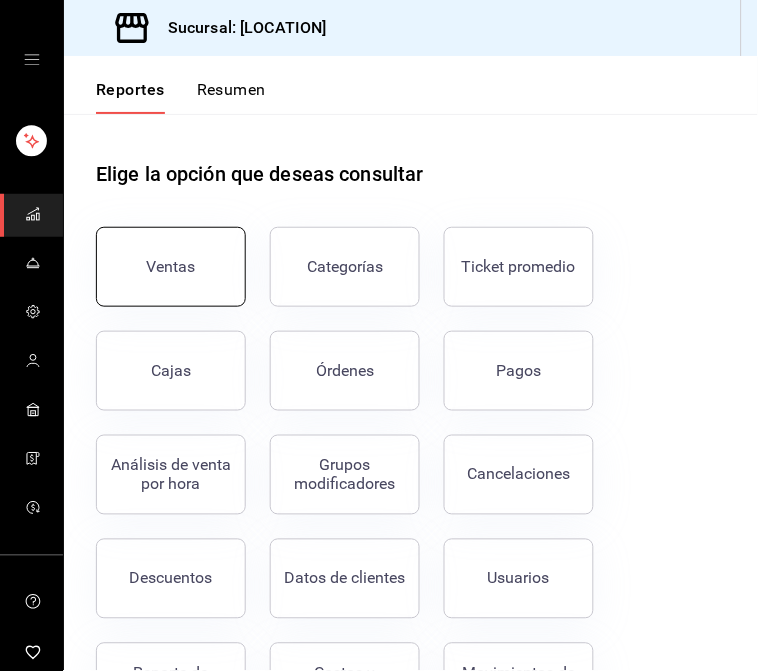 click on "Ventas" at bounding box center (171, 267) 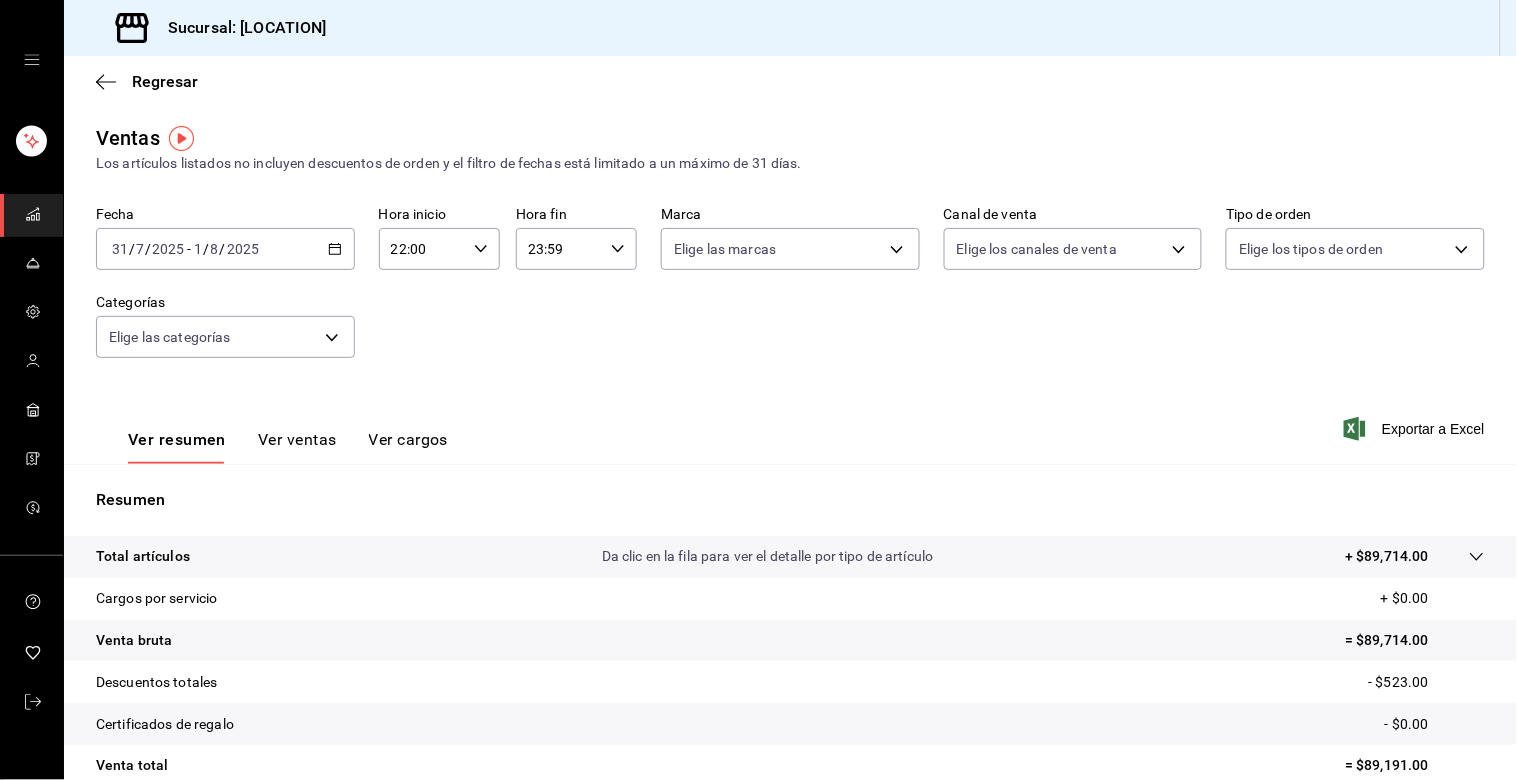 click 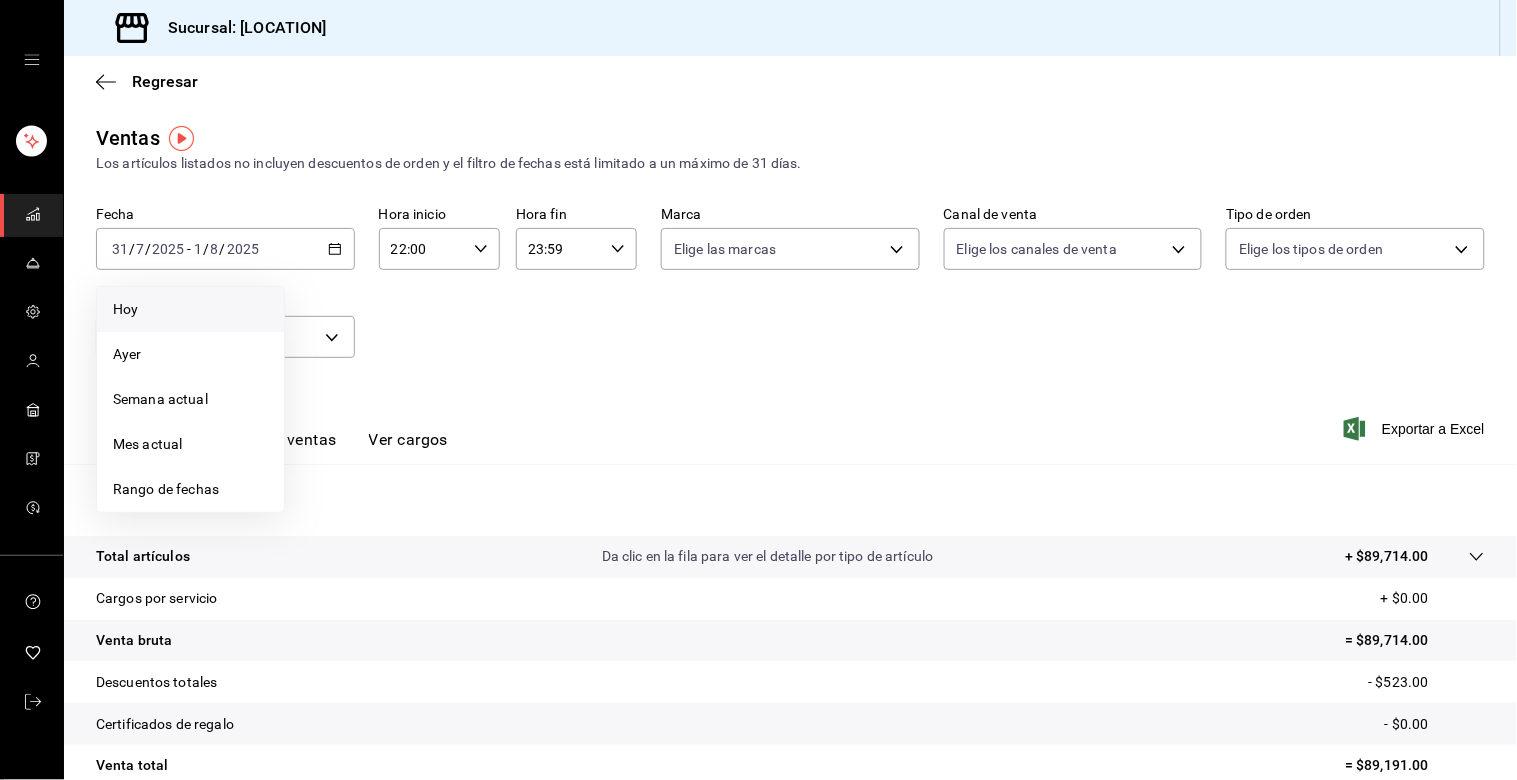 click on "Hoy" at bounding box center [190, 309] 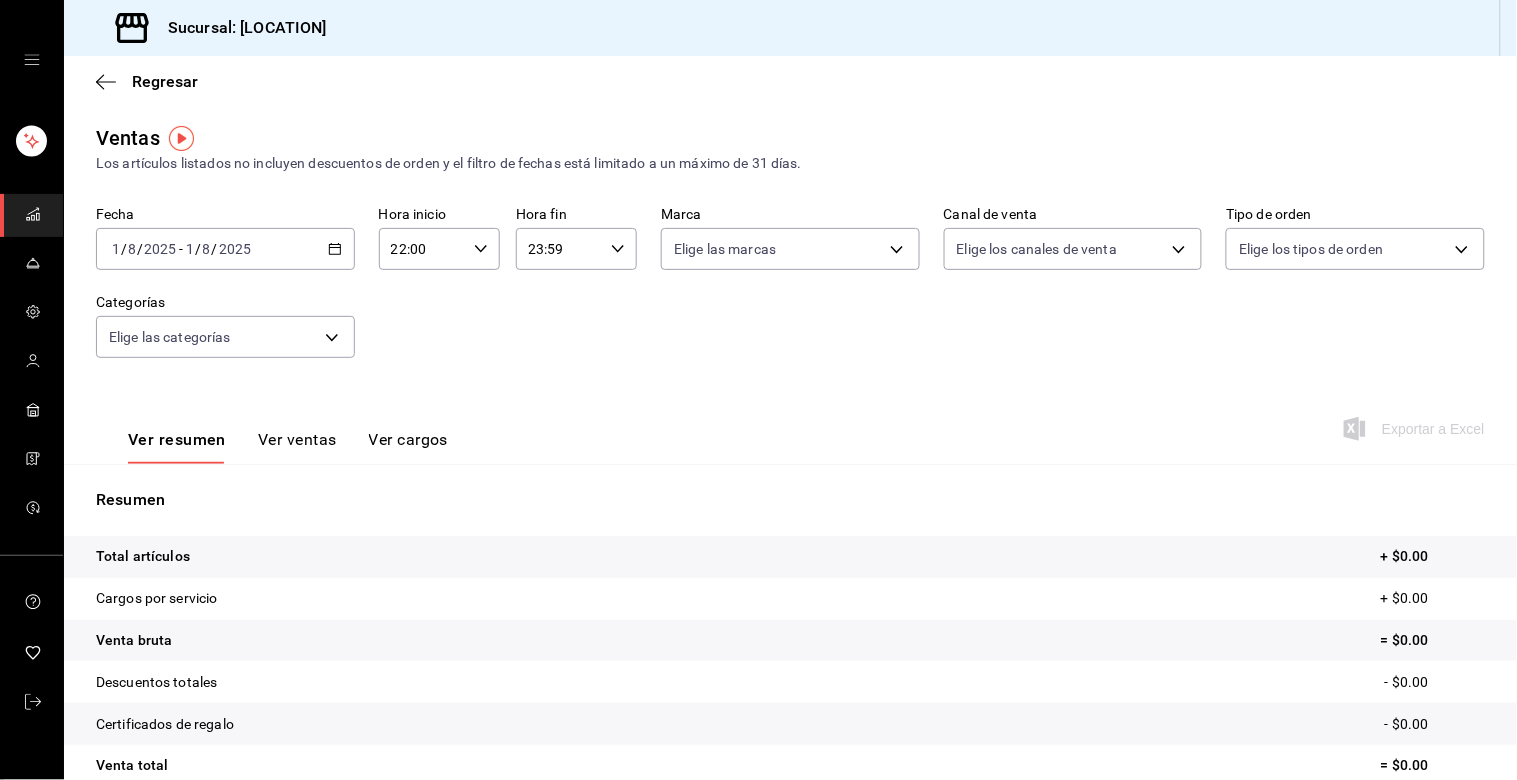 click 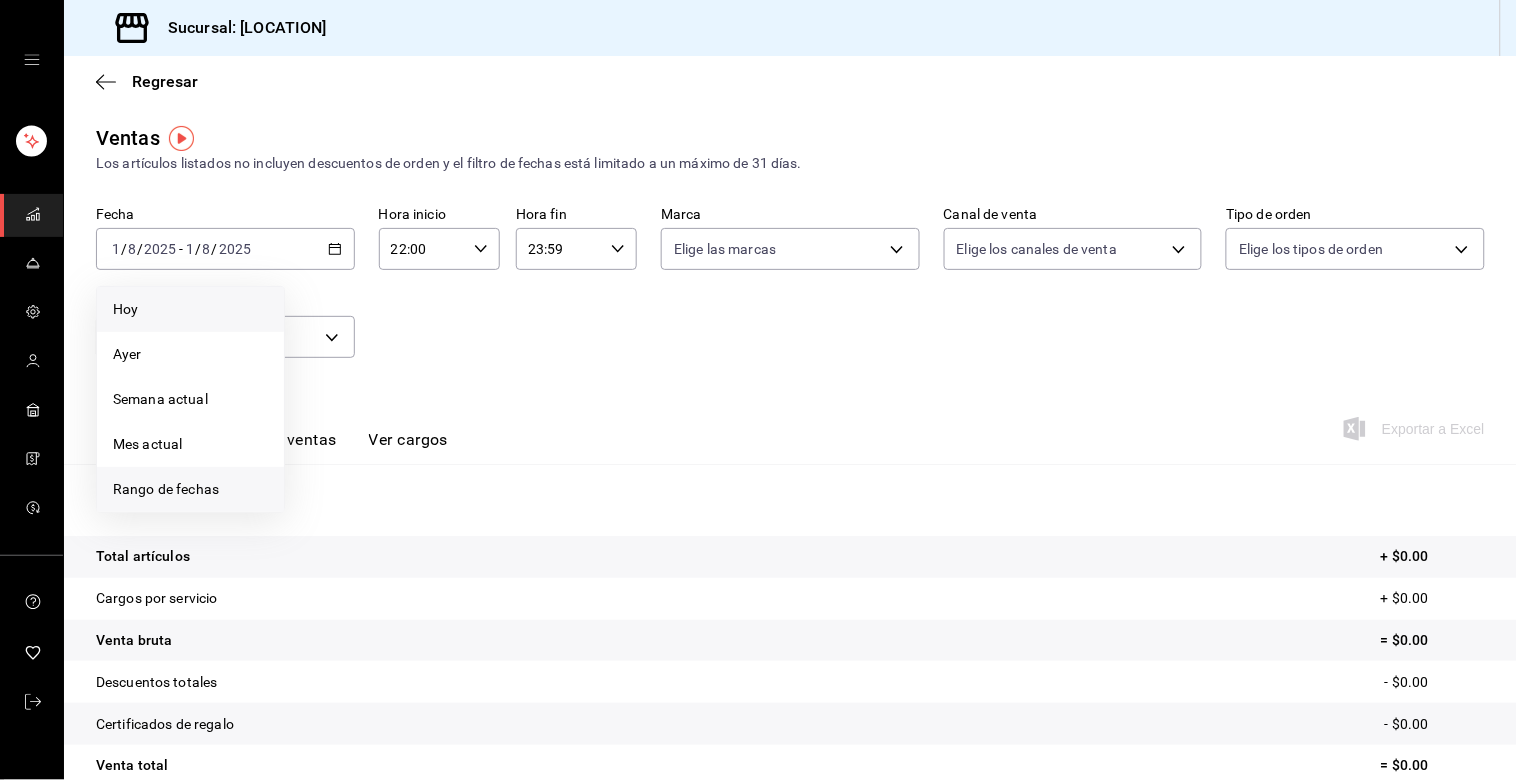 click on "Rango de fechas" at bounding box center [190, 489] 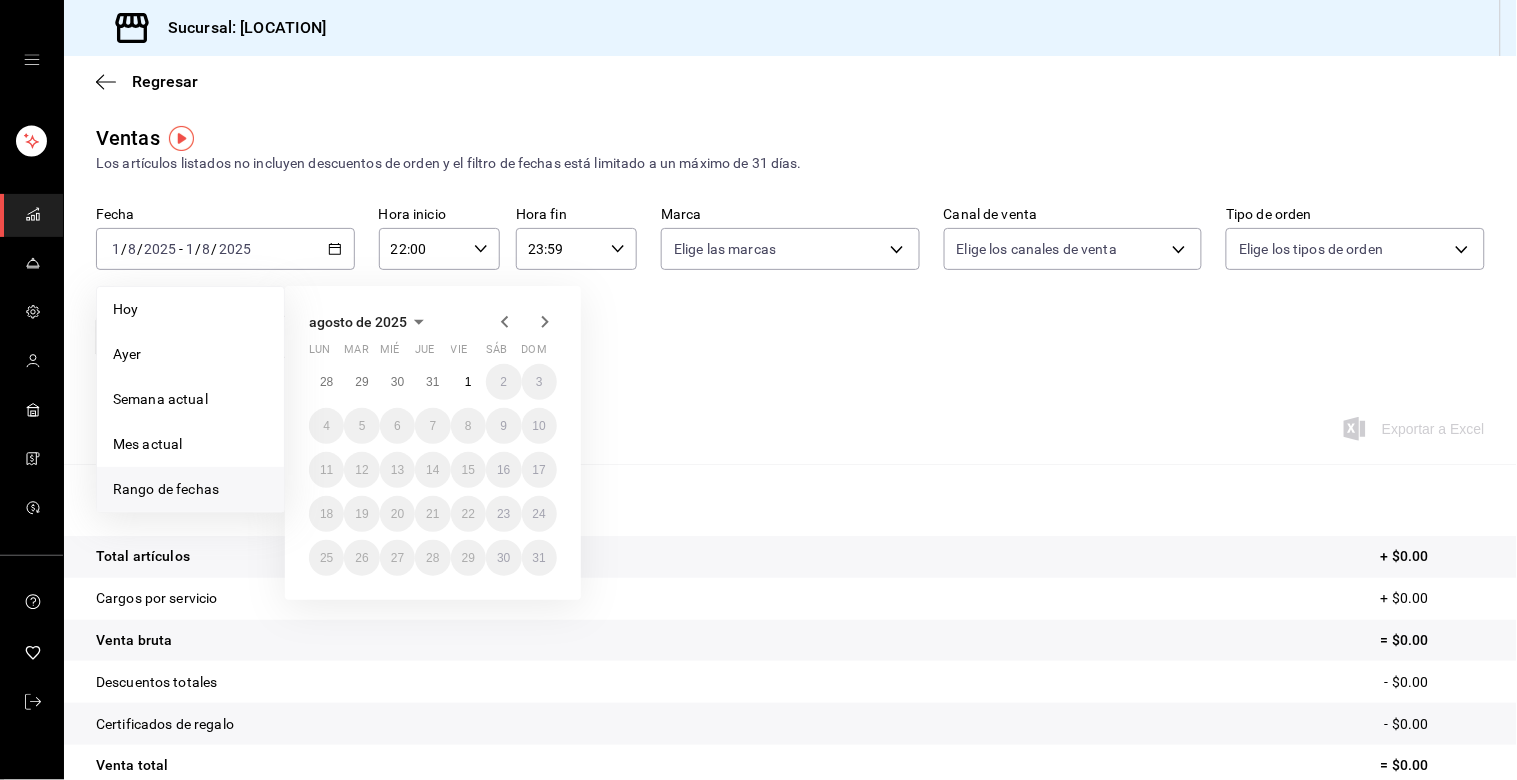 click on "Hoy" at bounding box center [190, 309] 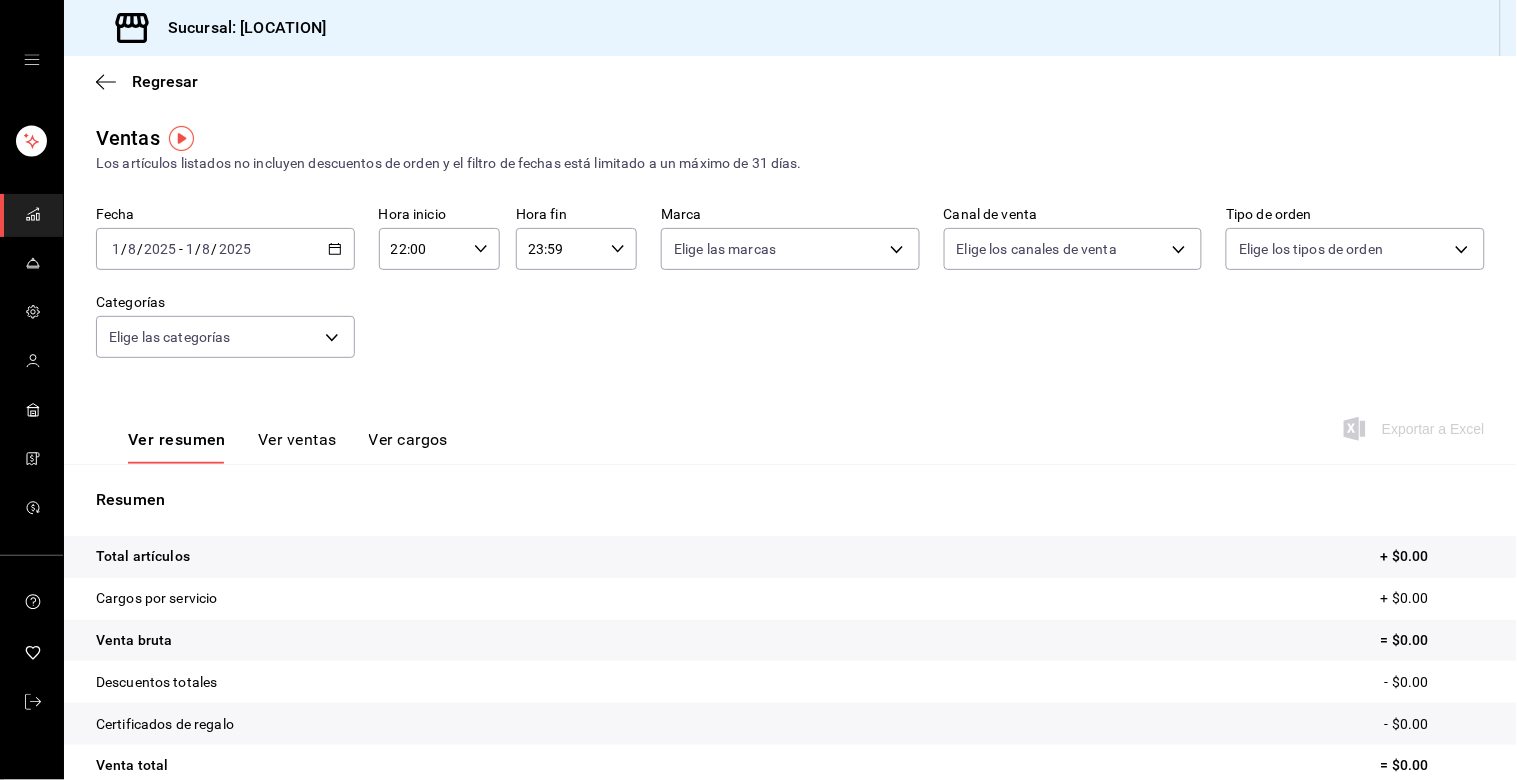 click 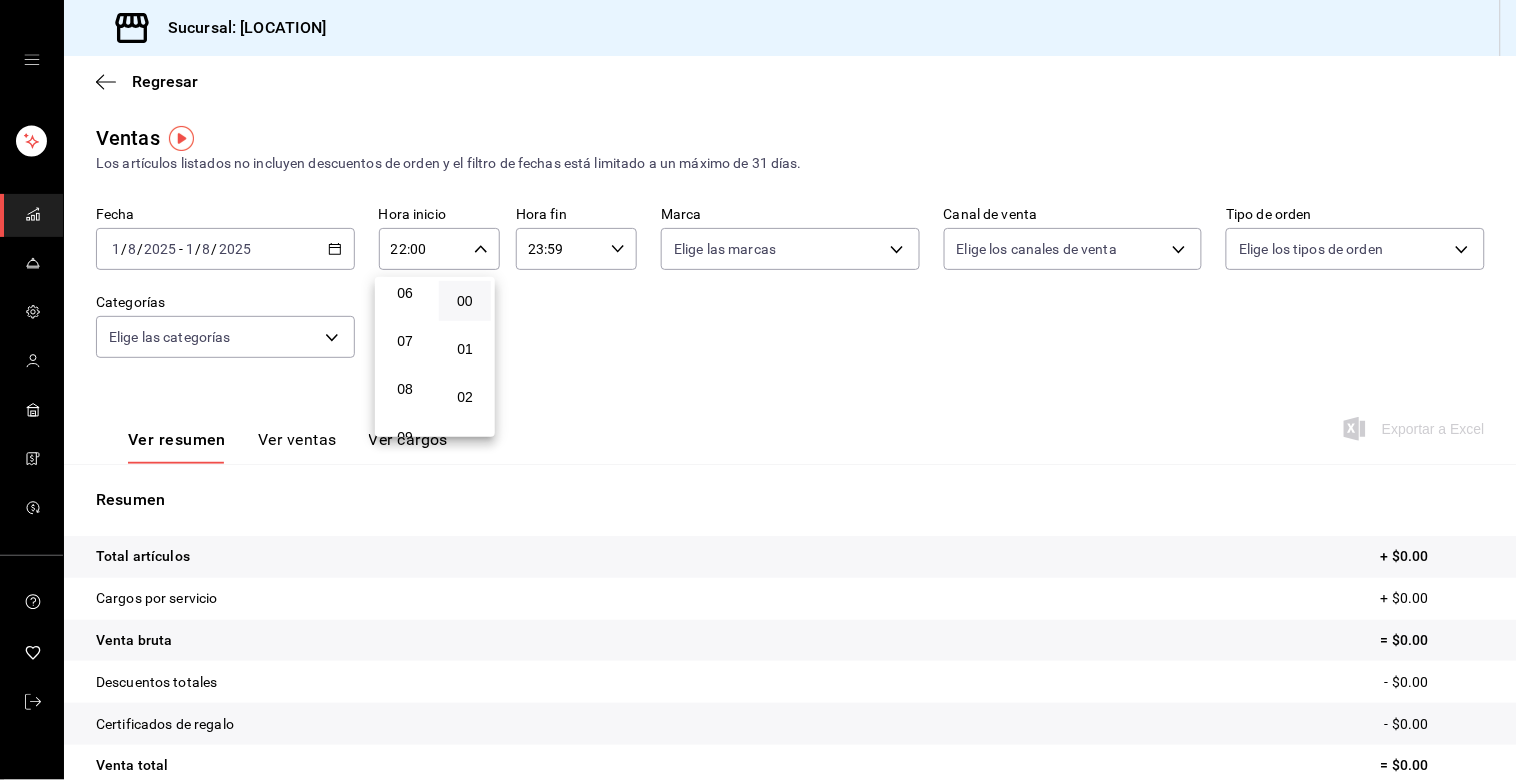 scroll, scrollTop: 333, scrollLeft: 0, axis: vertical 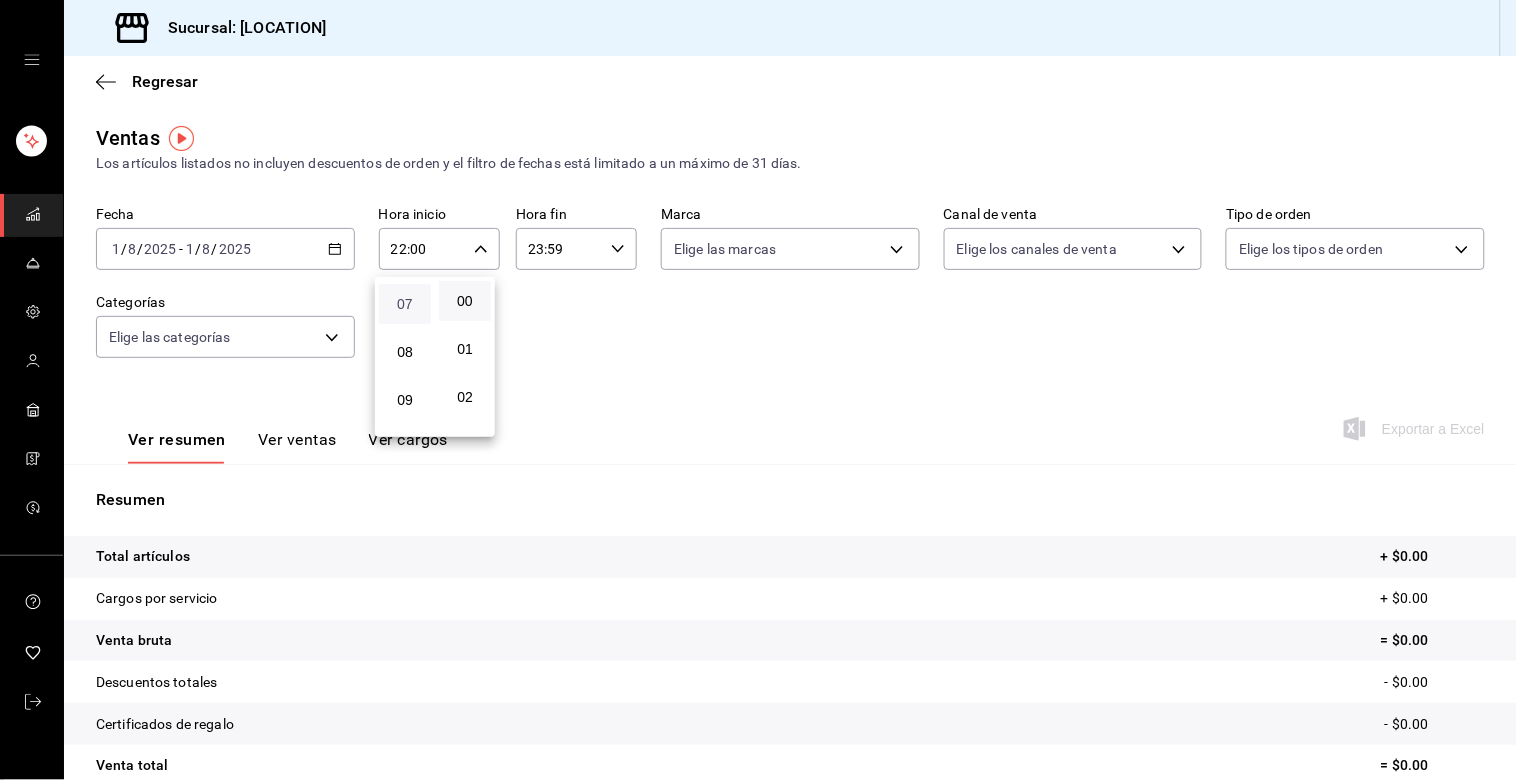 click on "07" at bounding box center (405, 304) 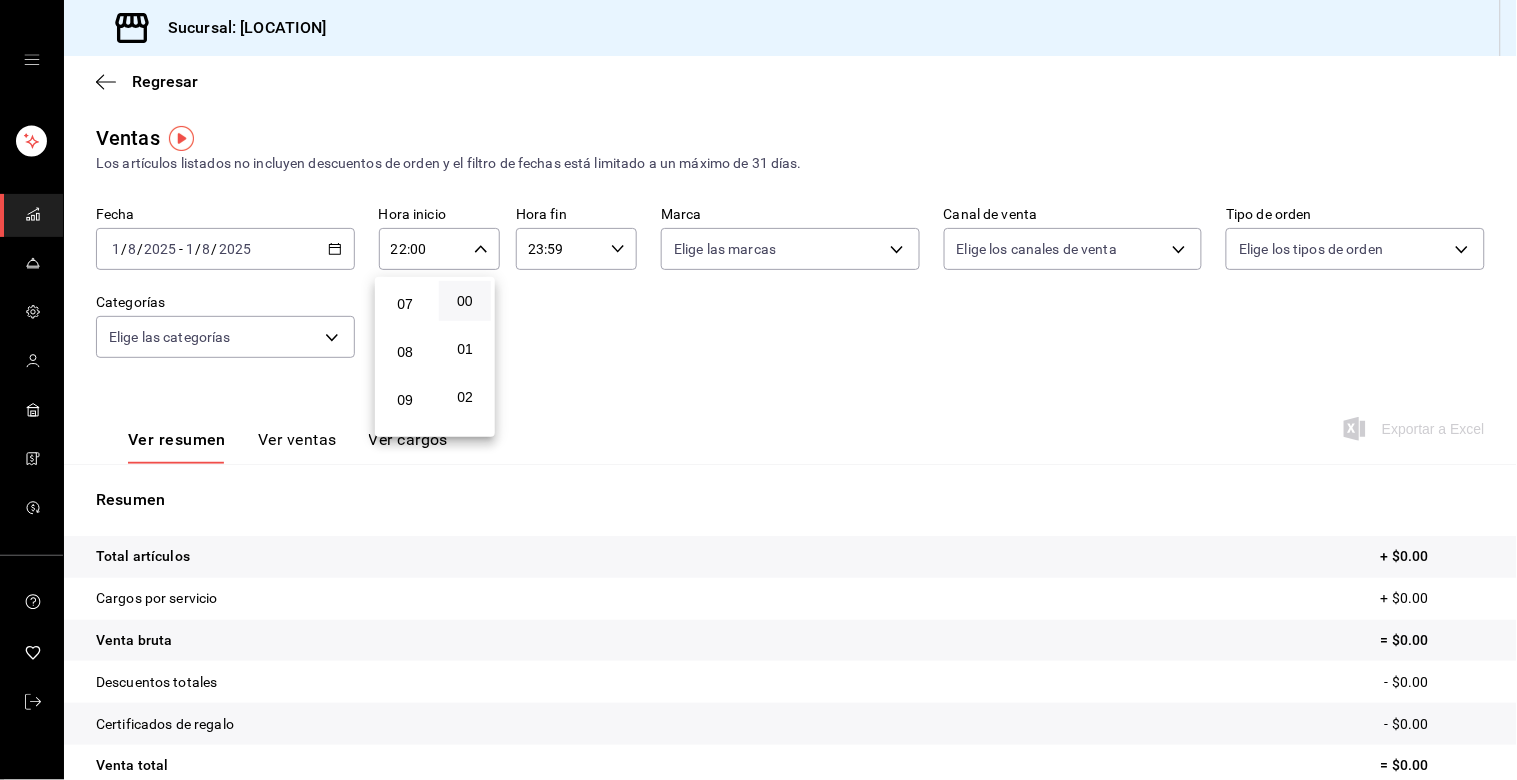type on "07:00" 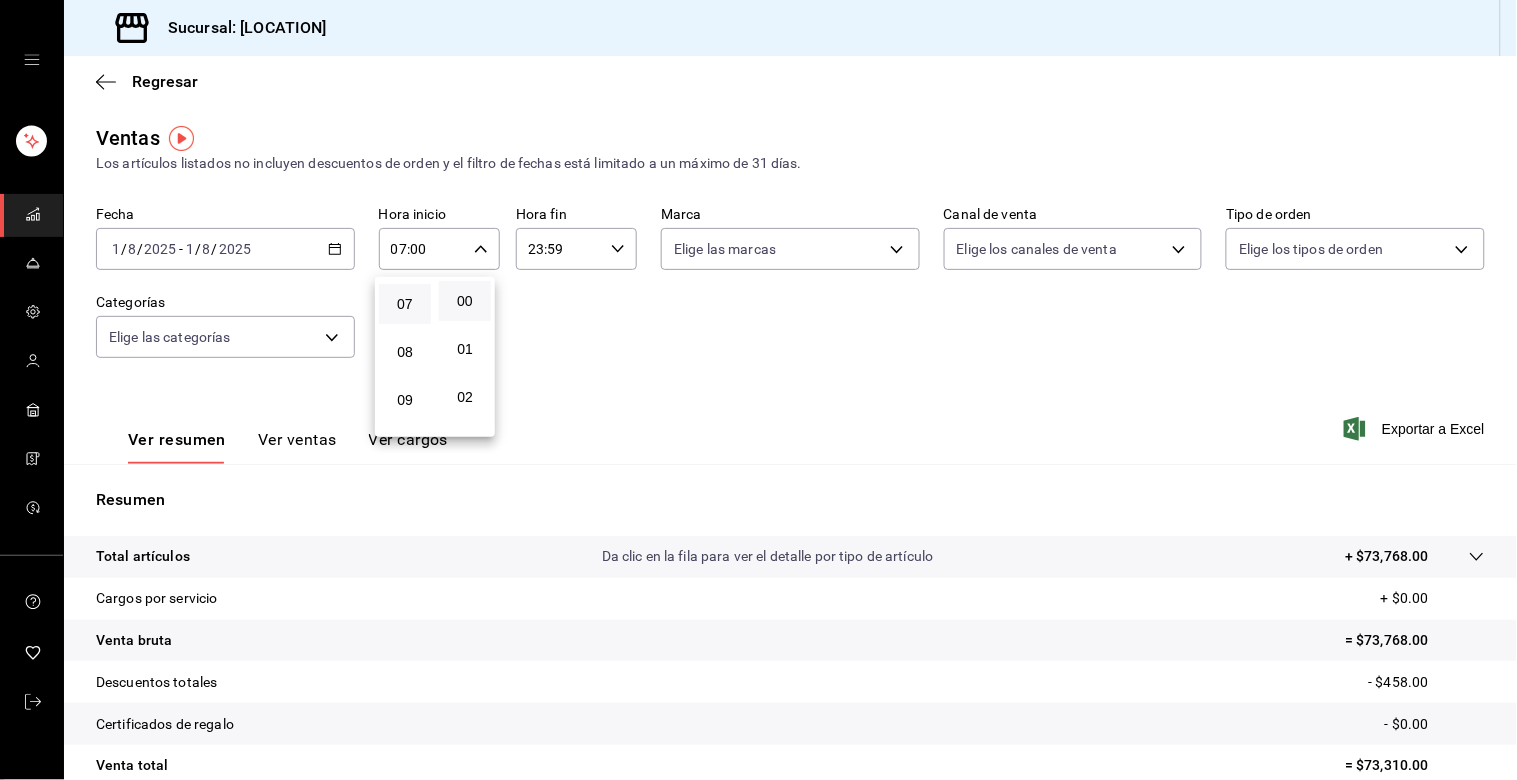 click at bounding box center (758, 390) 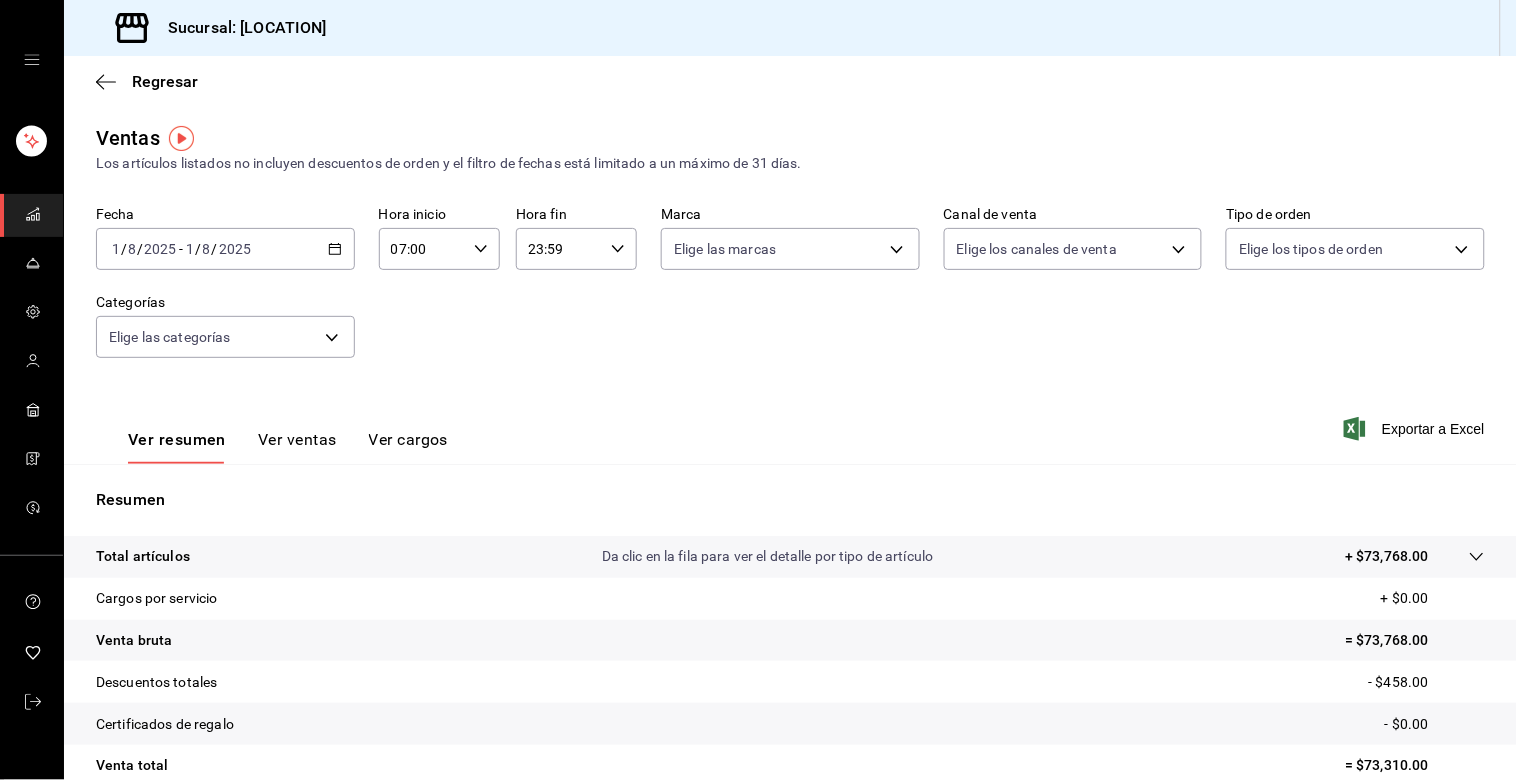 click 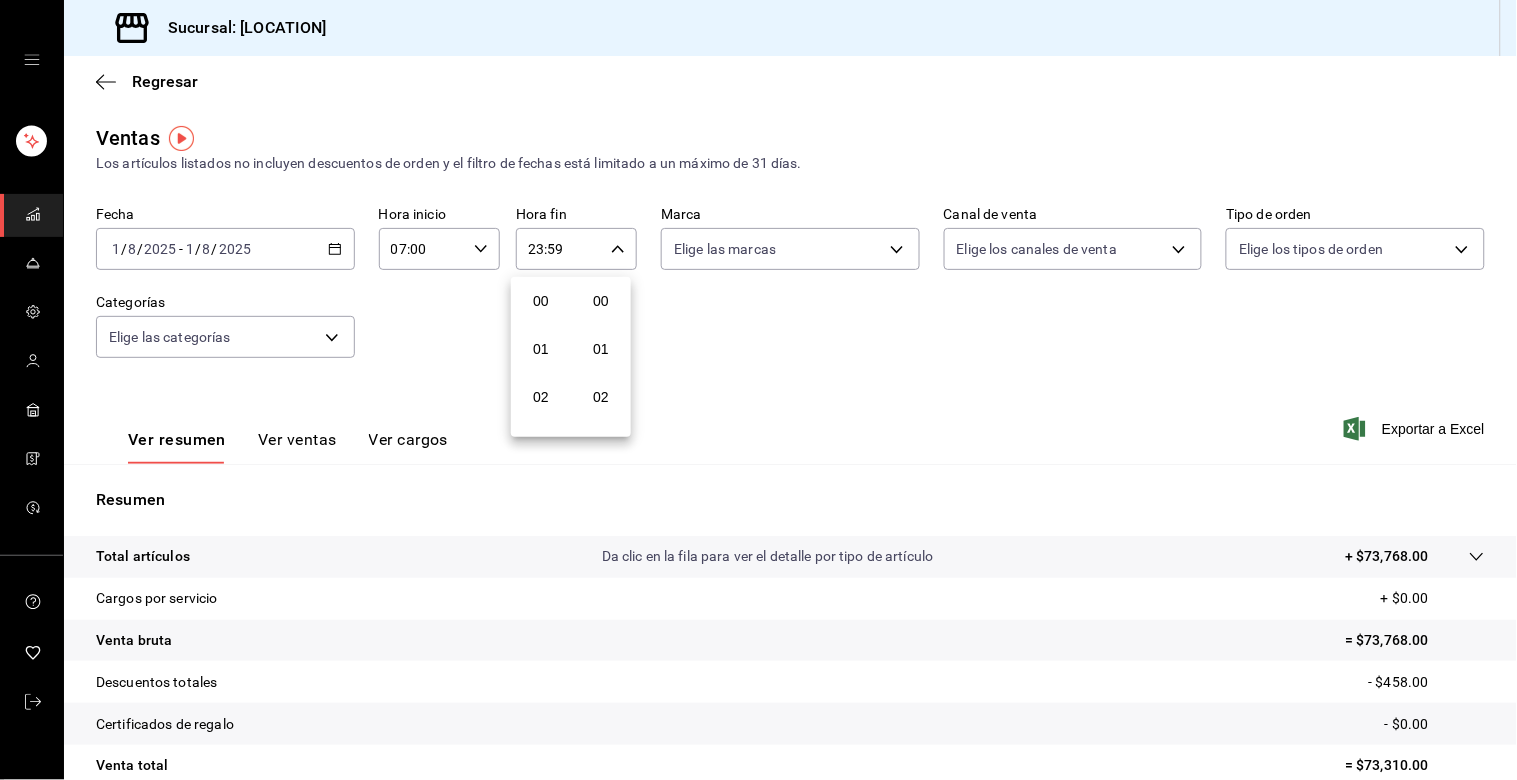 scroll, scrollTop: 981, scrollLeft: 0, axis: vertical 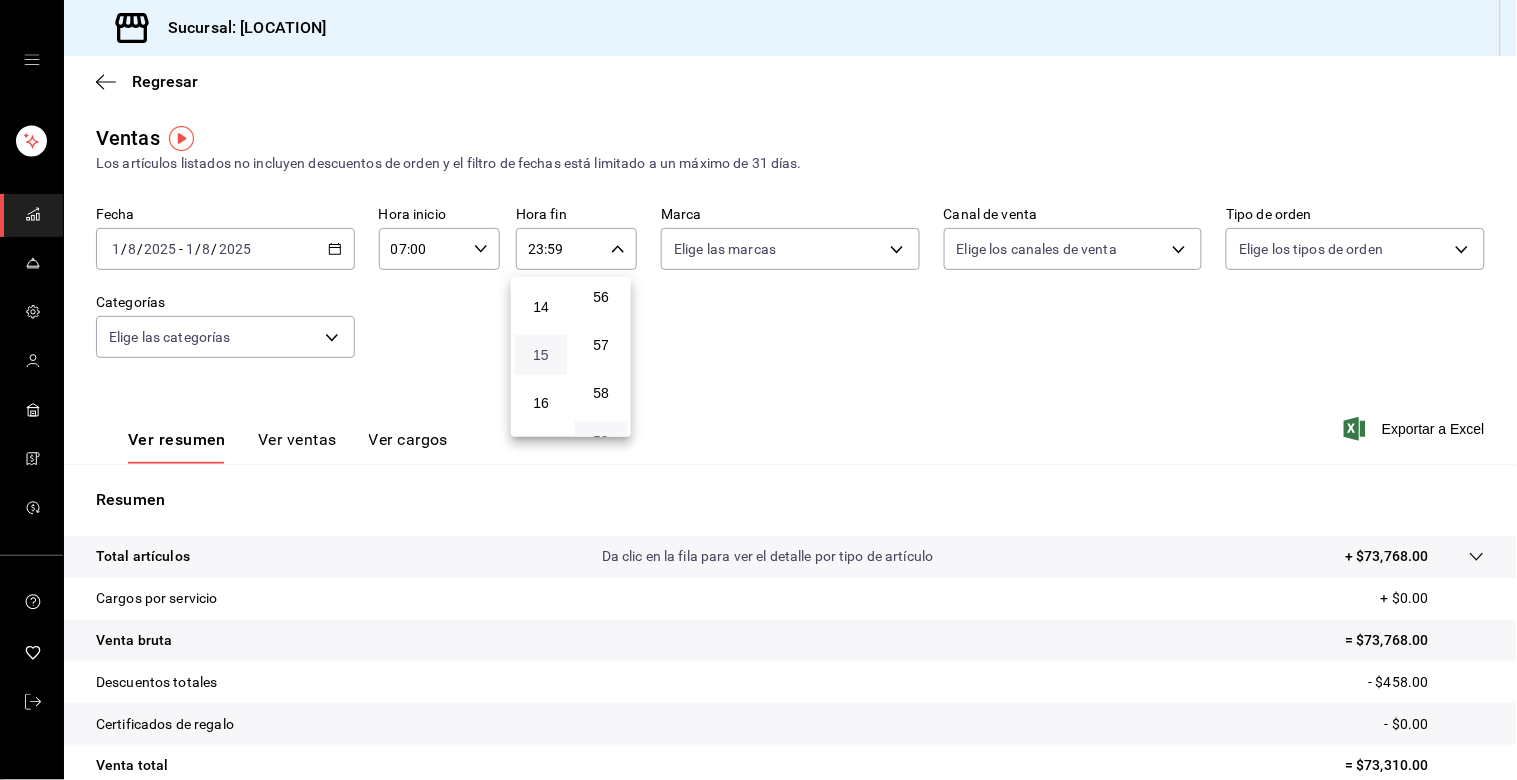 click on "15" at bounding box center [541, 355] 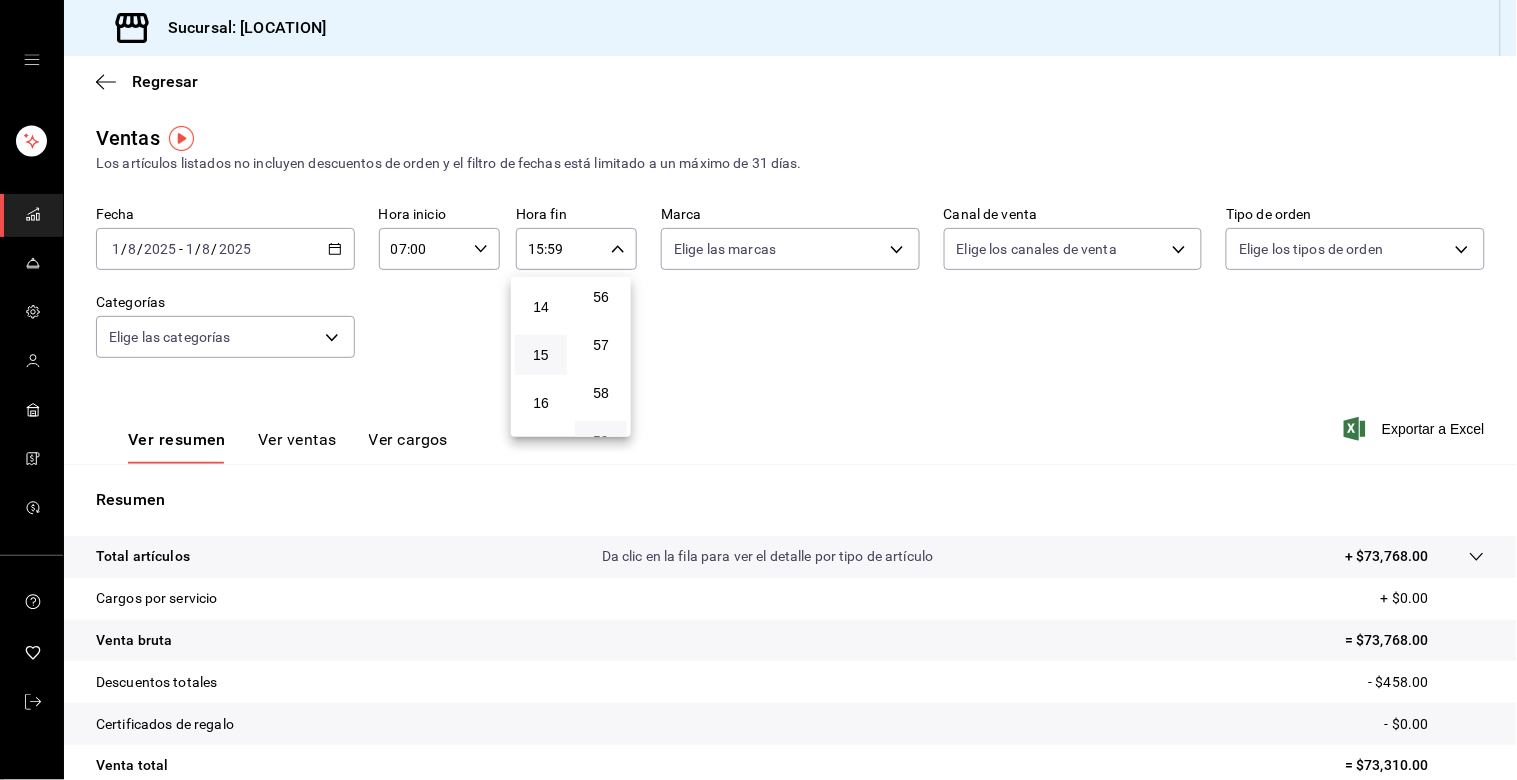 click at bounding box center (758, 390) 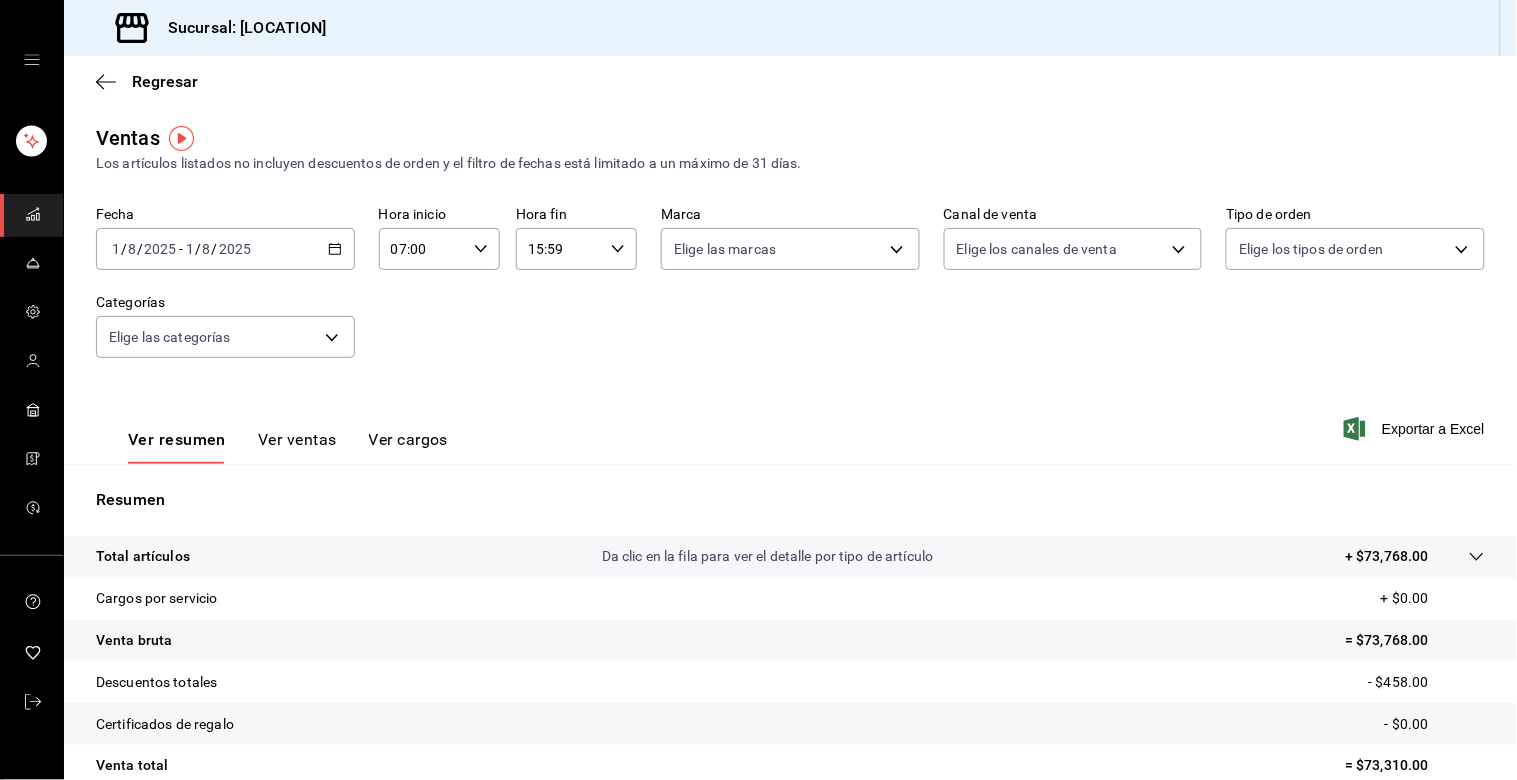 click 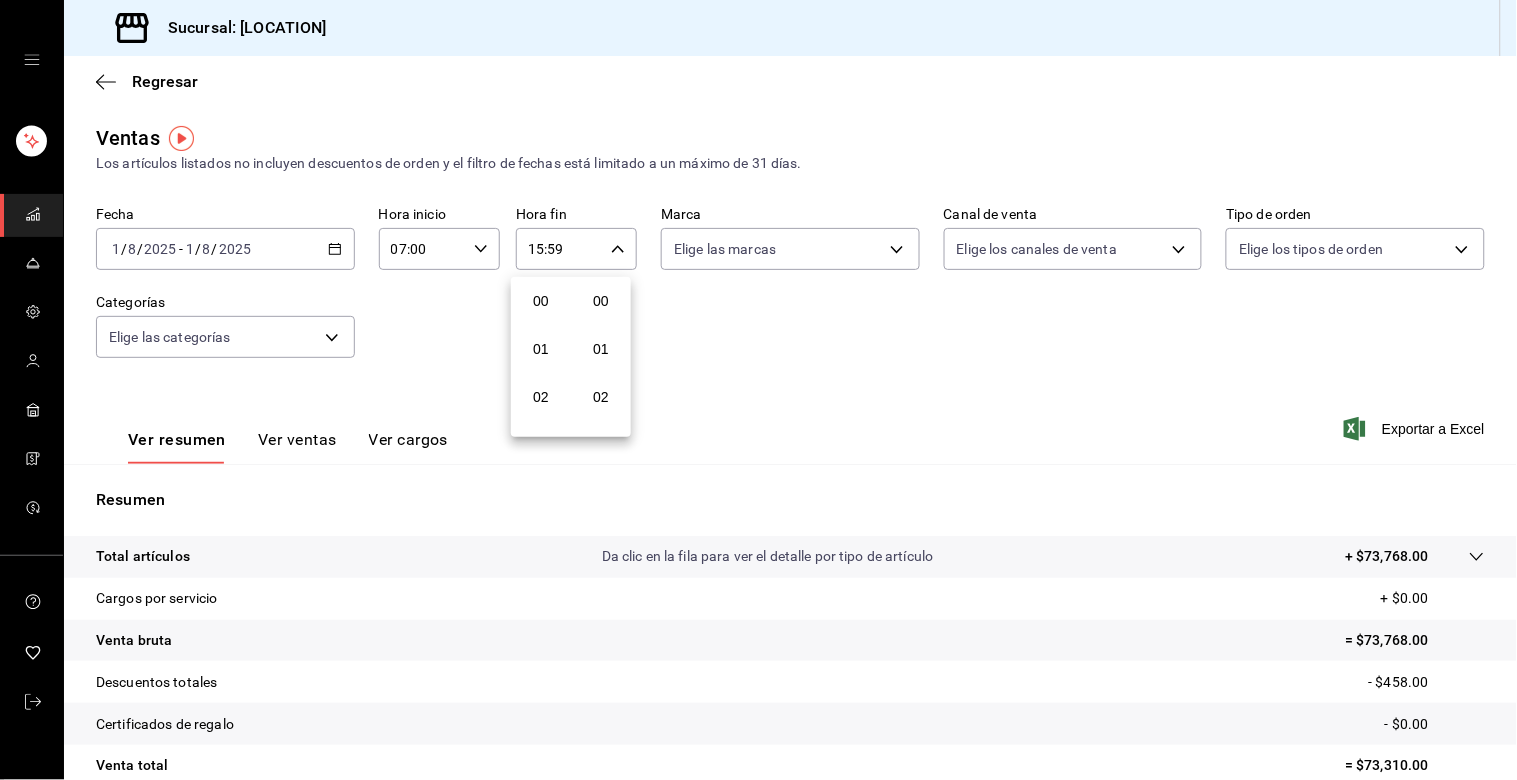 scroll, scrollTop: 713, scrollLeft: 0, axis: vertical 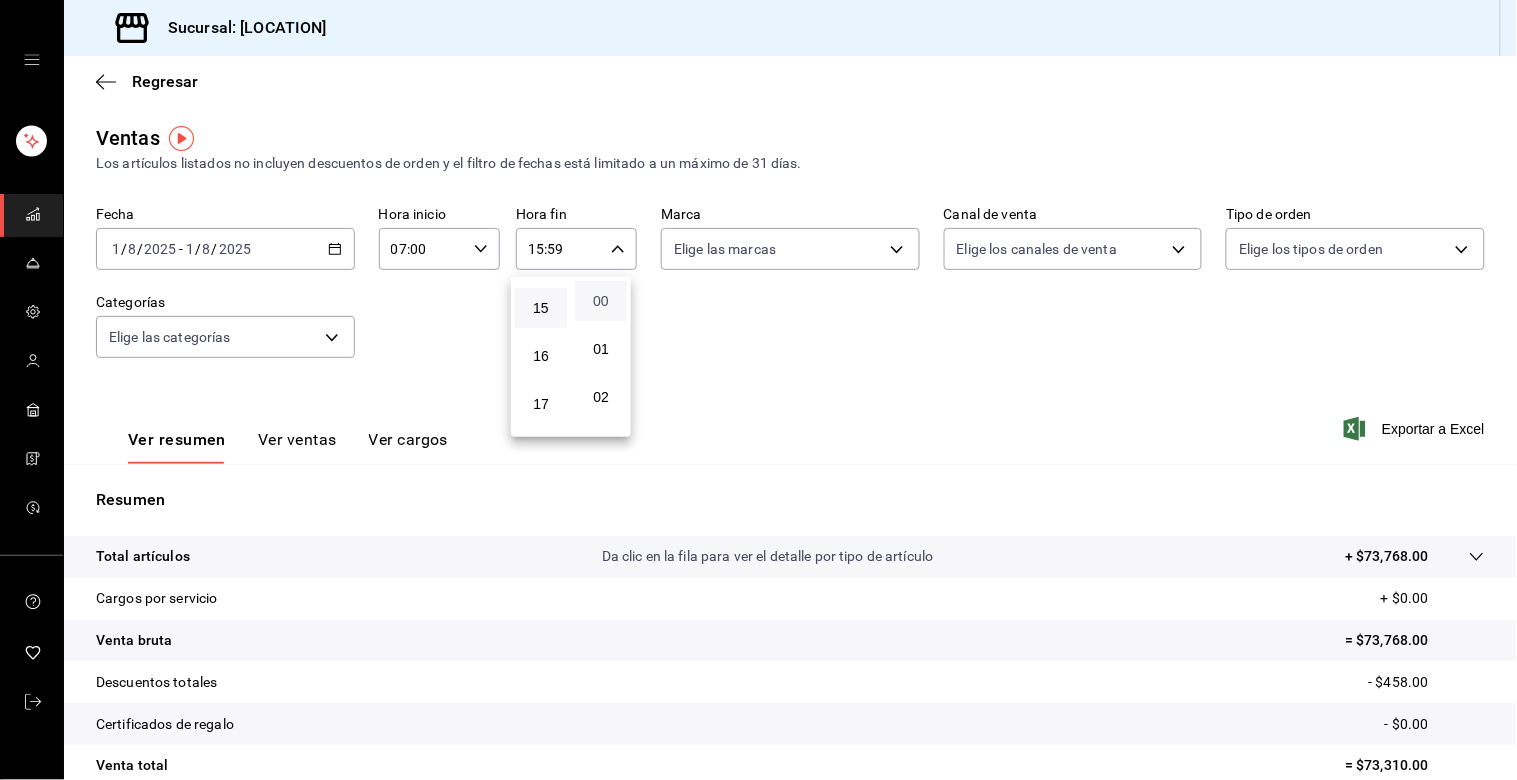 click on "00" at bounding box center (601, 301) 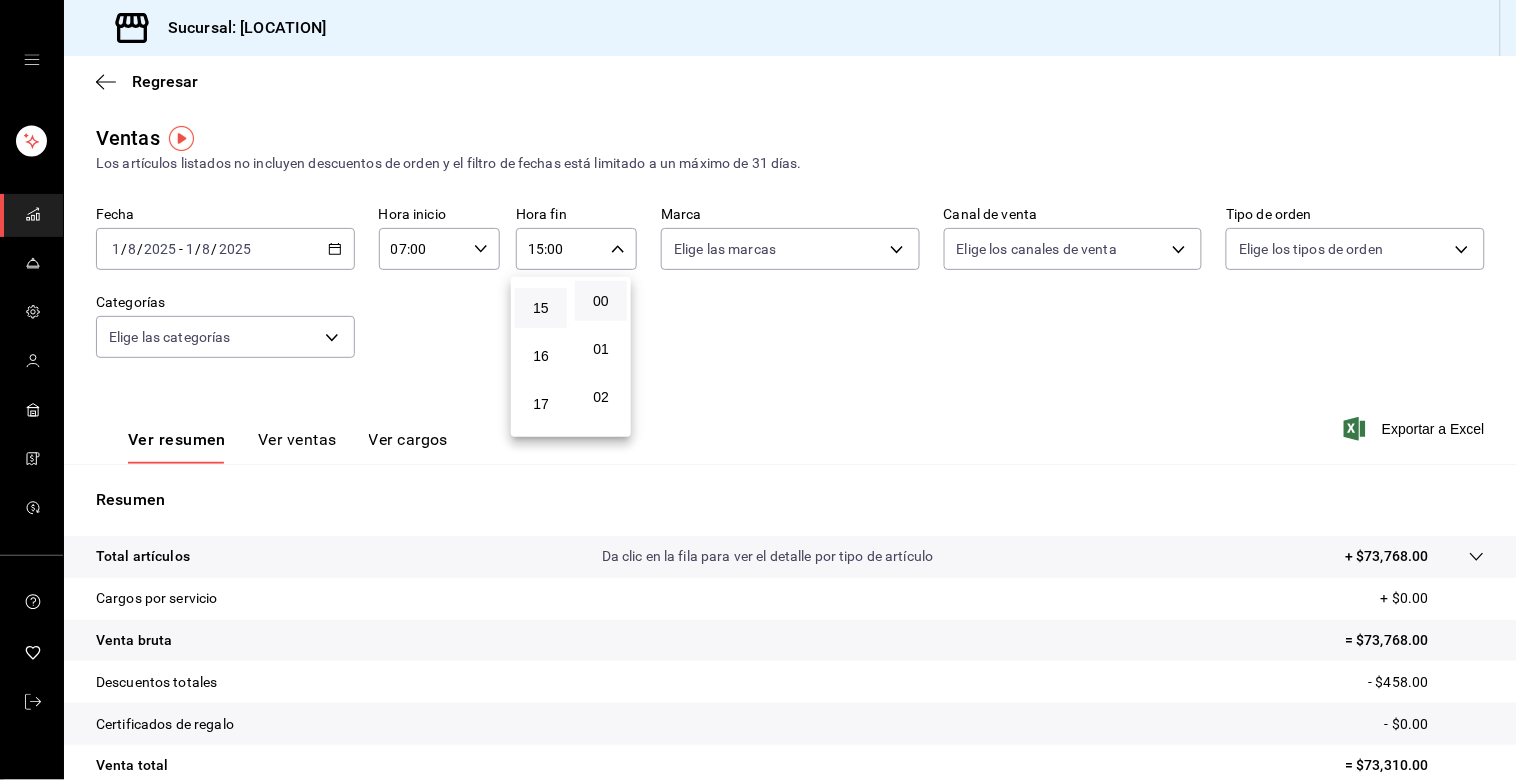 click at bounding box center [758, 390] 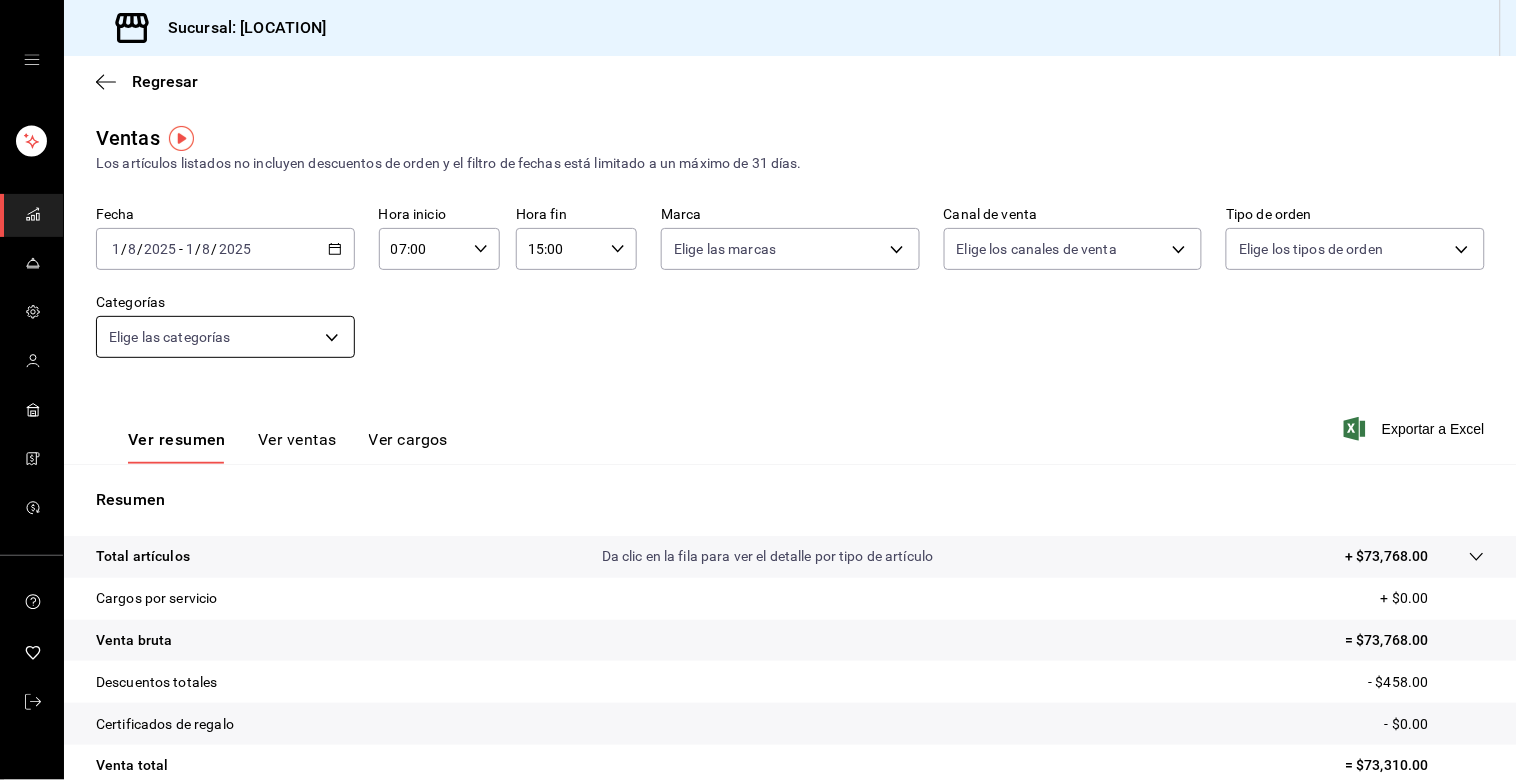 click on "Sucursal: [LOCATION] Regresar Ventas Los artículos listados no incluyen descuentos de orden y el filtro de fechas está limitado a un máximo de 31 días. Fecha [DATE] [DATE] - [DATE] [DATE] Hora inicio [TIME] Hora inicio Hora fin [TIME] Hora fin Marca Elige las marcas Canal de venta Elige los canales de venta Tipo de orden Elige los tipos de orden Categorías Elige las categorías Ver resumen Ver ventas Ver cargos Exportar a Excel Resumen Total artículos Da clic en la fila para ver el detalle por tipo de artículo + $[PRICE] Cargos por servicio + $[PRICE] Venta bruta = $[PRICE] Descuentos totales - $[PRICE] Certificados de regalo - $[PRICE] Venta total = $[PRICE] Impuestos - $[PRICE] Venta neta = $[PRICE] GANA 1 MES GRATIS EN TU SUSCRIPCIÓN AQUÍ Ver video tutorial Ir a video Visitar centro de ayuda ([PHONE]) [EMAIL] Visitar centro de ayuda ([PHONE]) [EMAIL]" at bounding box center [758, 390] 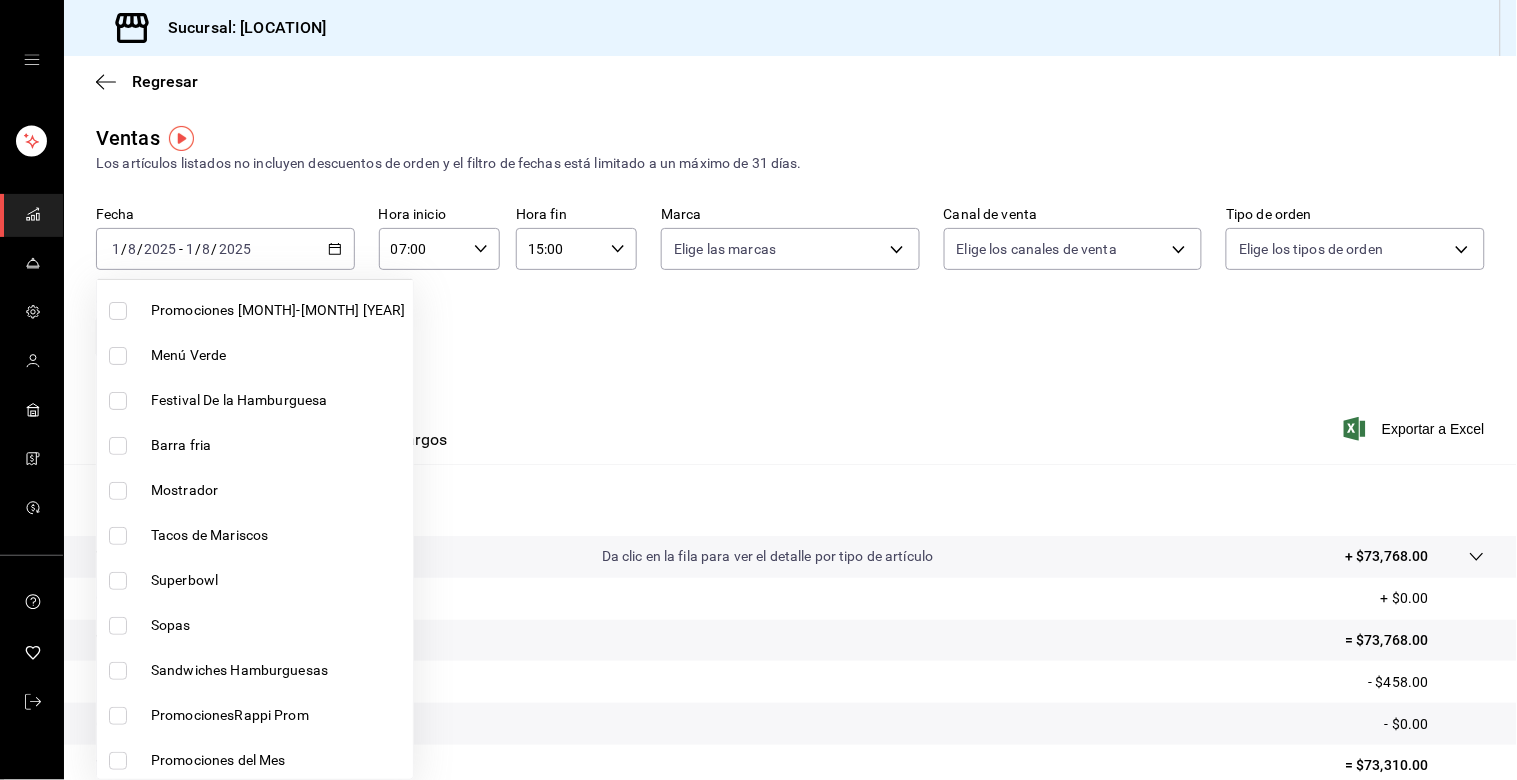 scroll, scrollTop: 222, scrollLeft: 0, axis: vertical 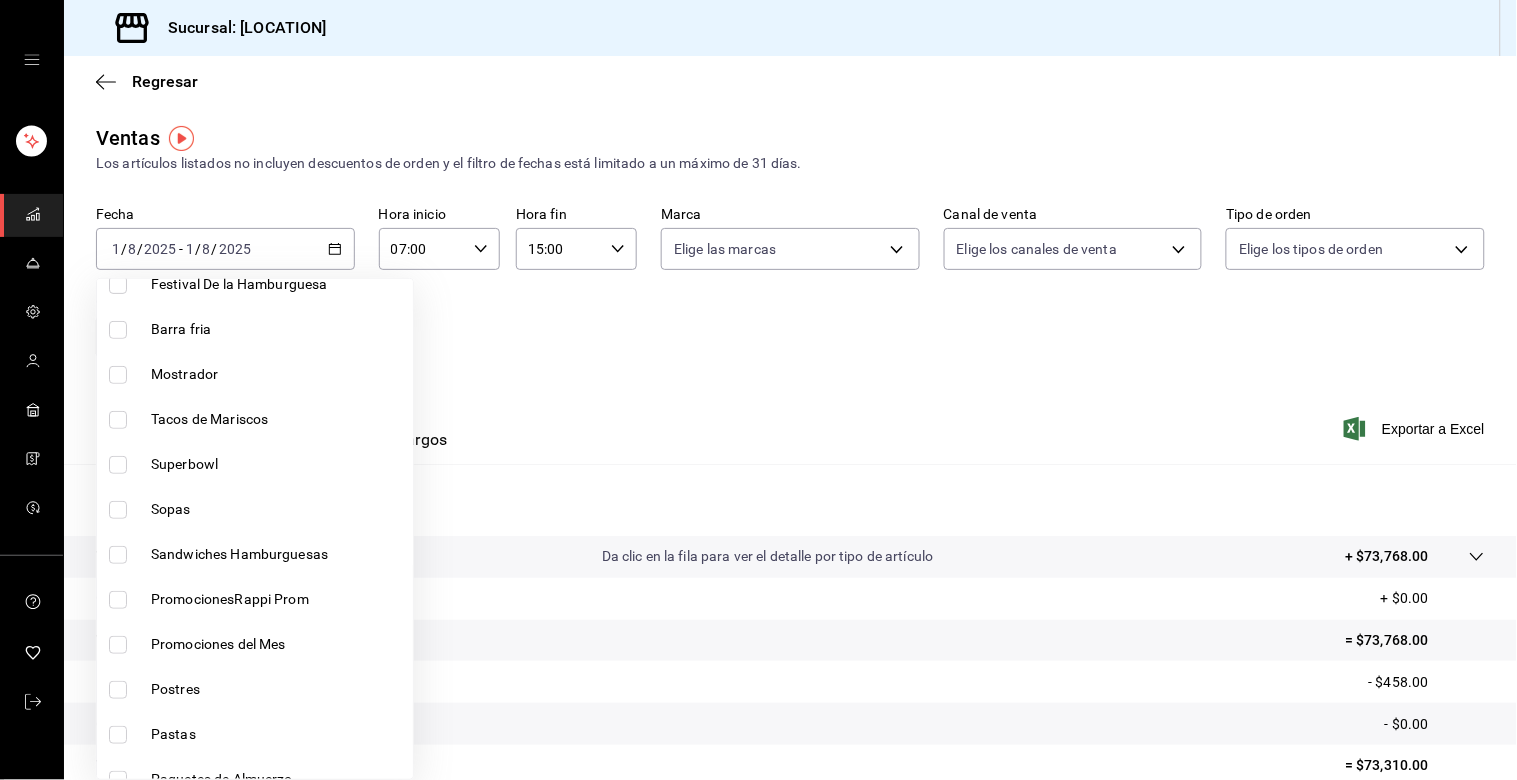 click at bounding box center [118, 330] 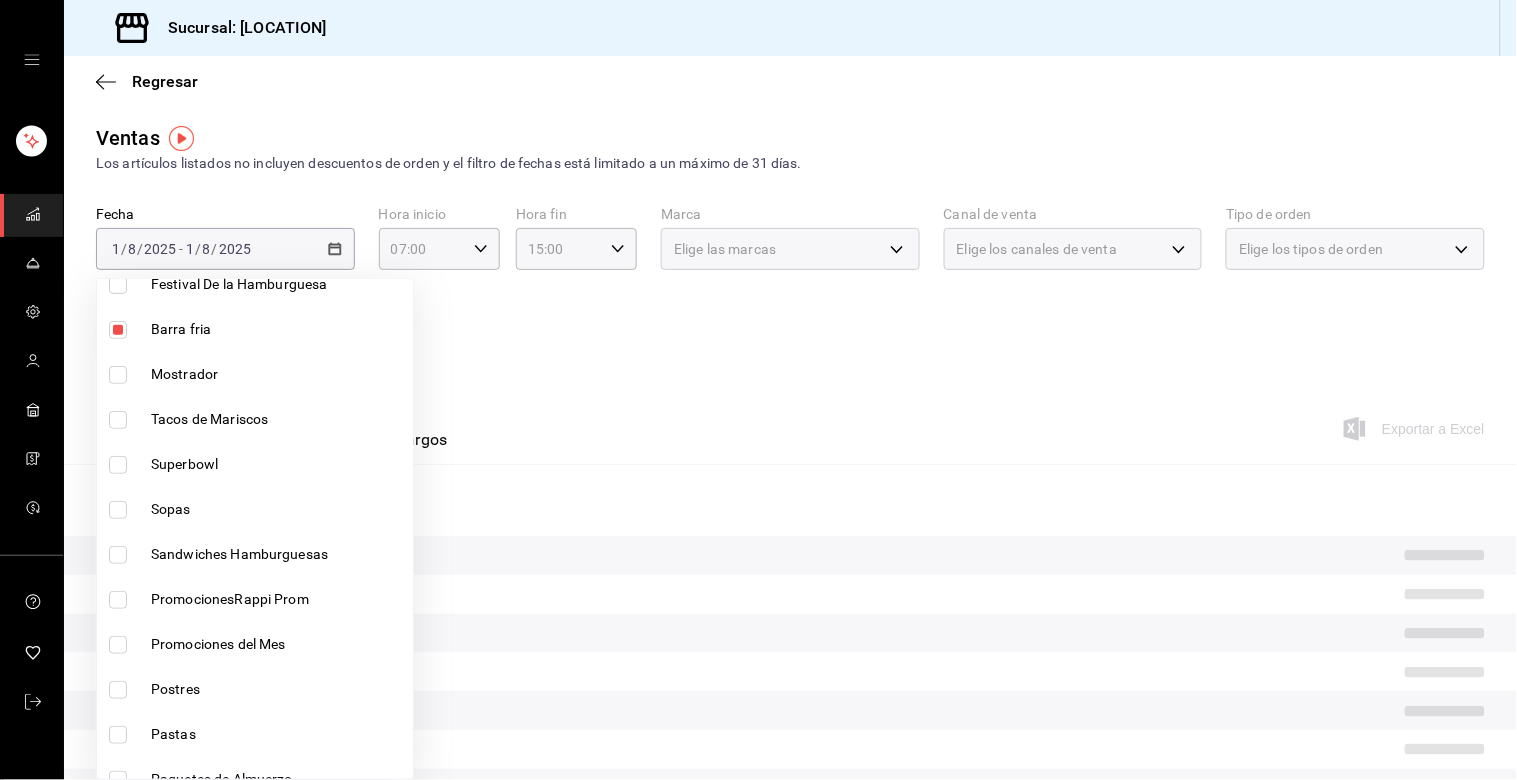 click at bounding box center [118, 375] 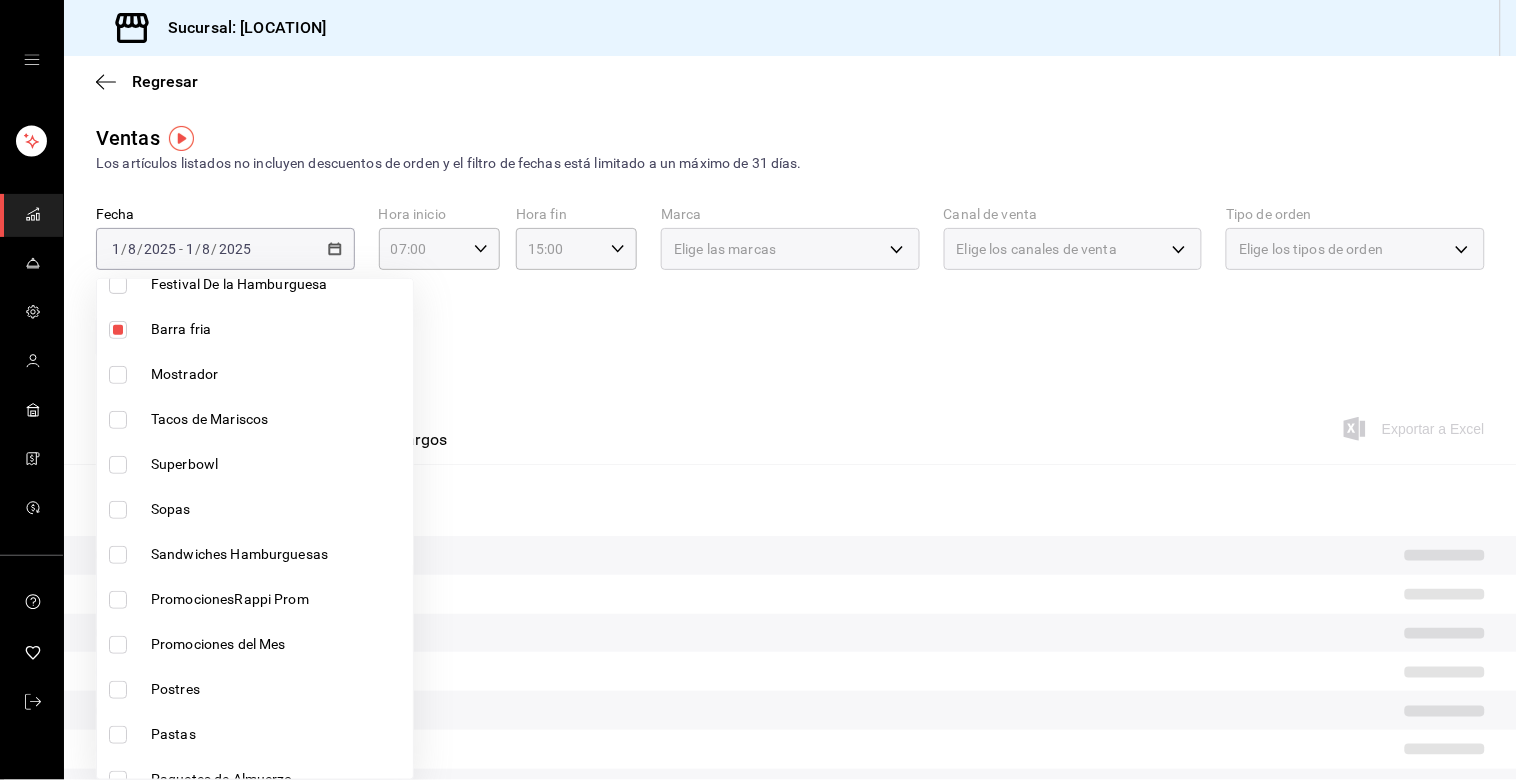 checkbox on "true" 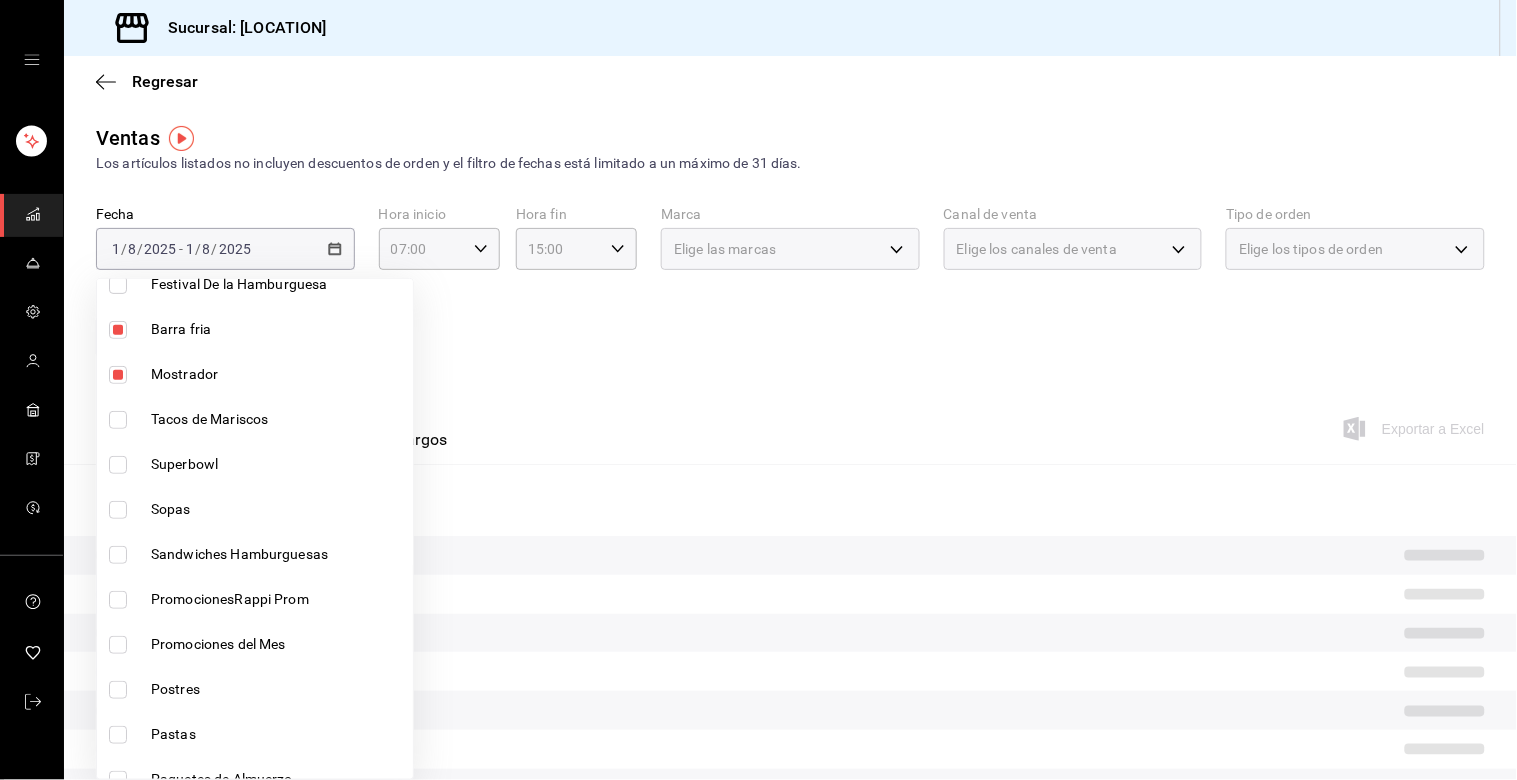 click at bounding box center [758, 390] 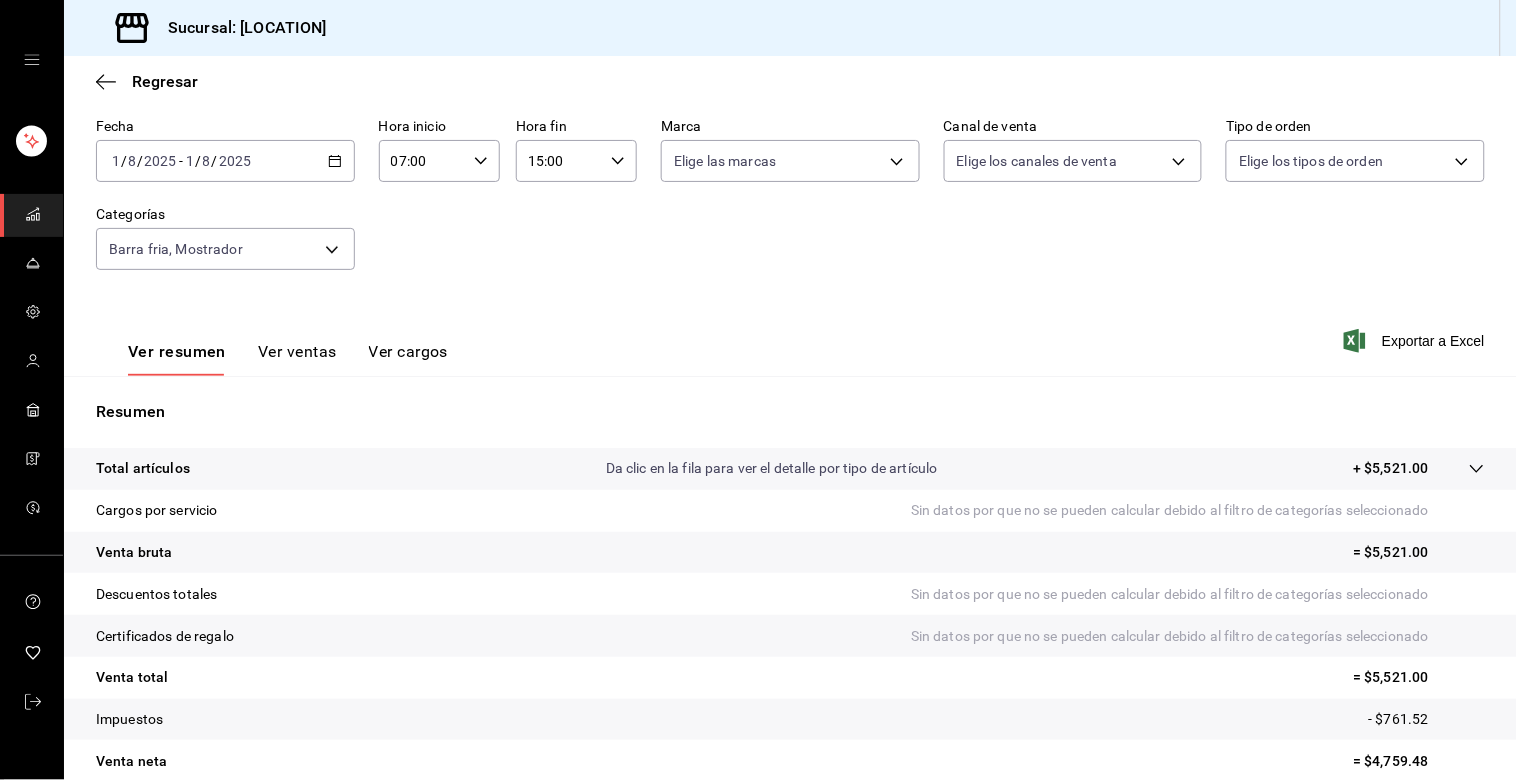 scroll, scrollTop: 111, scrollLeft: 0, axis: vertical 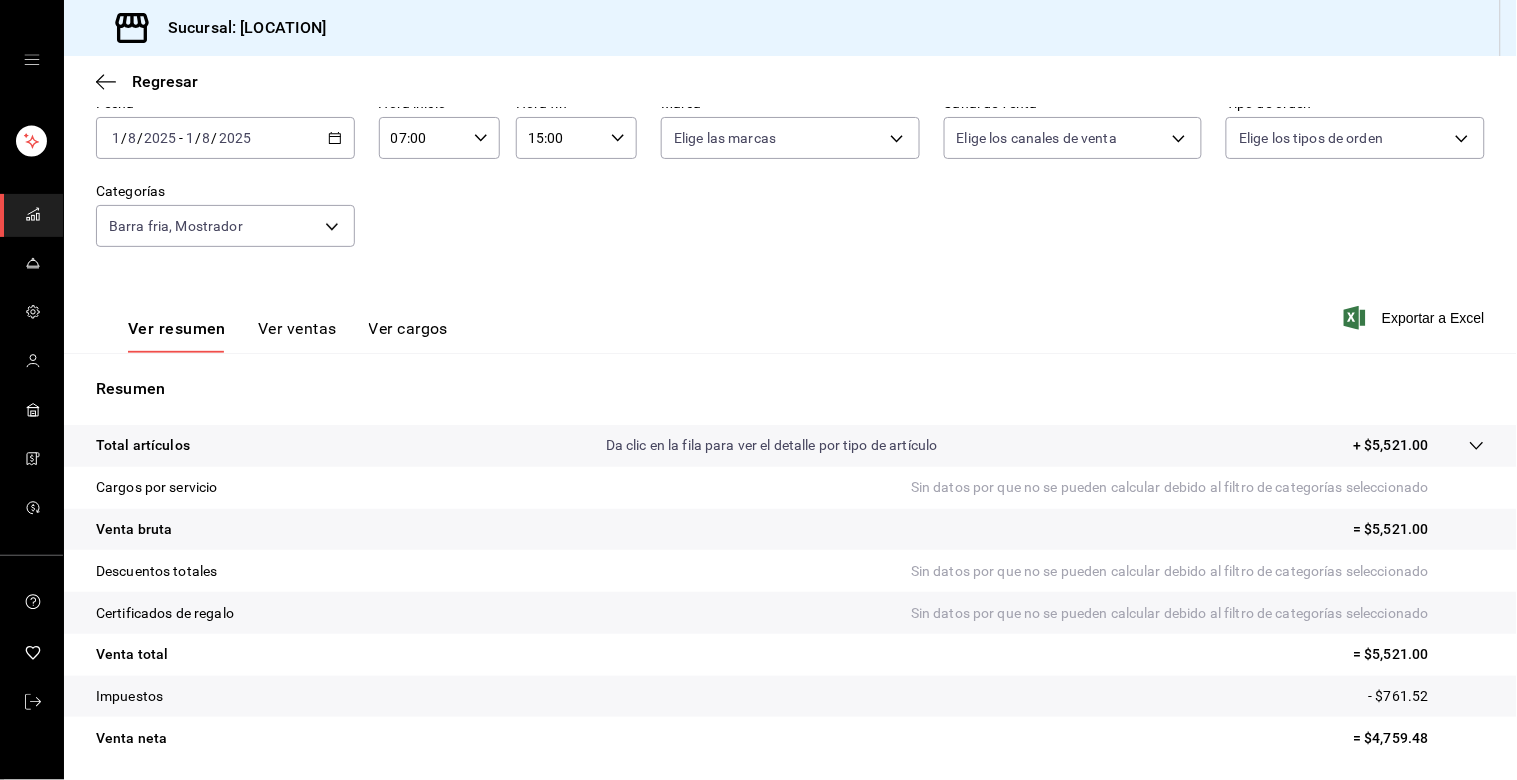 click on "Ver ventas" at bounding box center [297, 336] 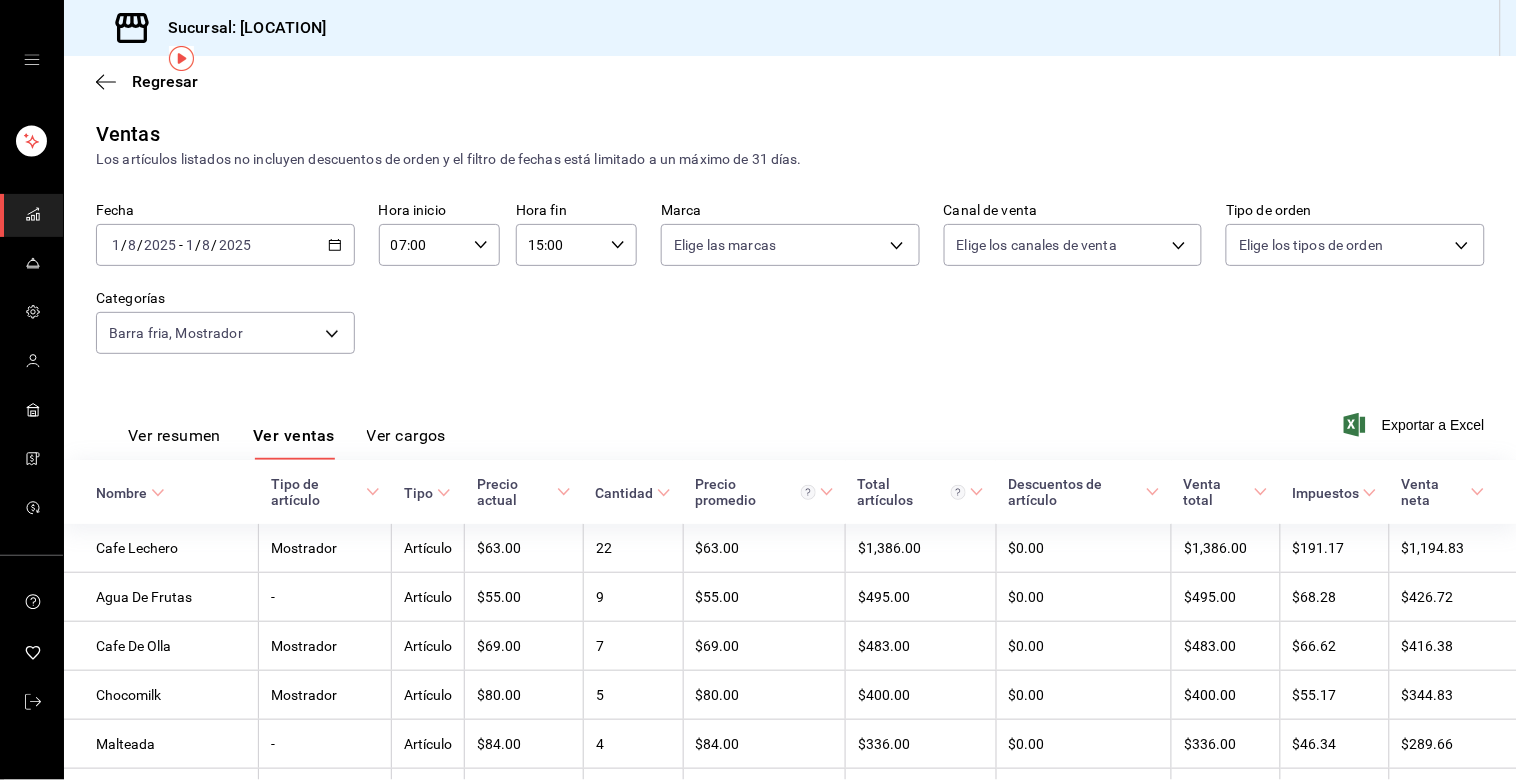 scroll, scrollTop: 0, scrollLeft: 0, axis: both 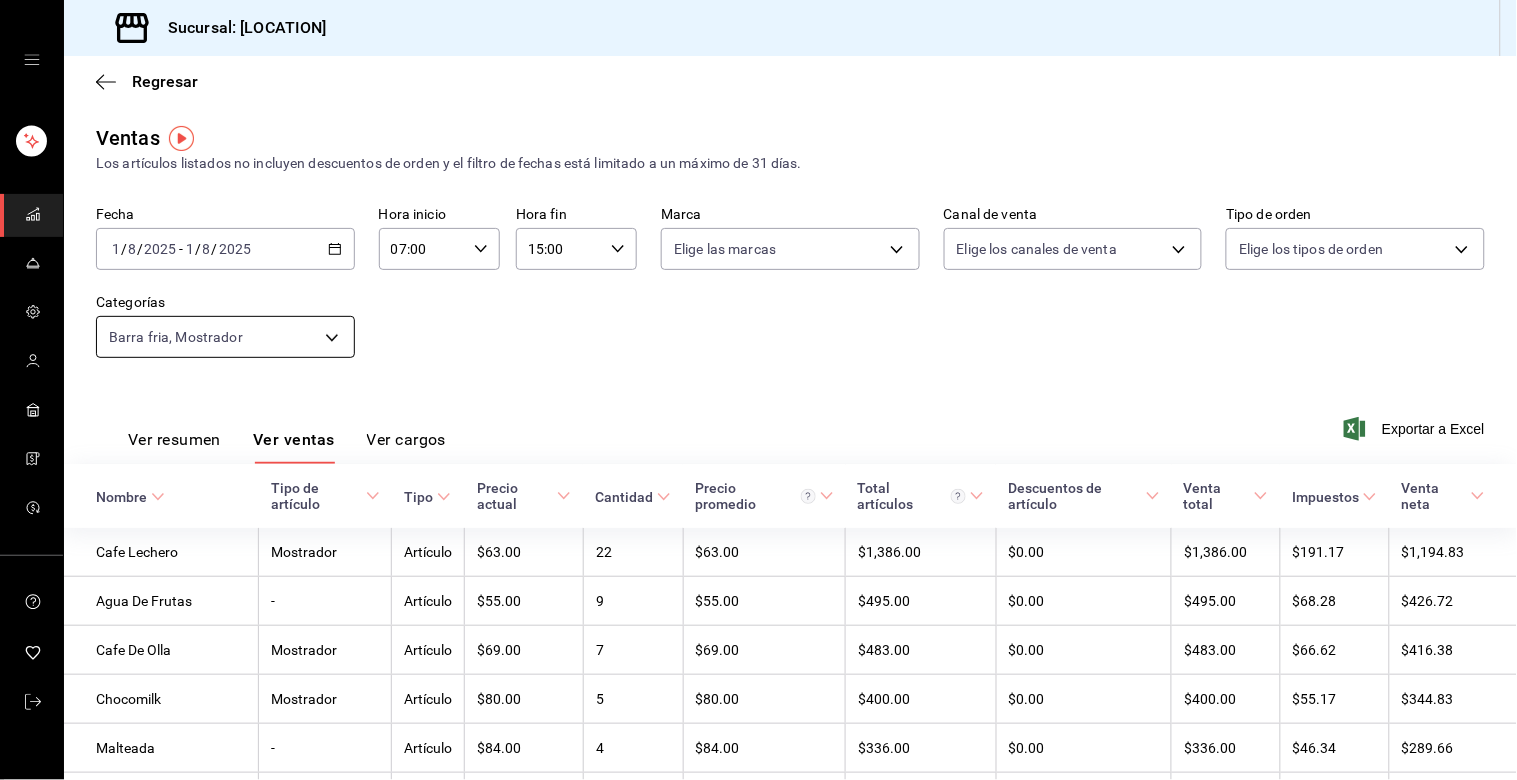click on "Sucursal: [LOCATION] Regresar Ventas Los artículos listados no incluyen descuentos de orden y el filtro de fechas está limitado a un máximo de 31 días. Fecha [DATE] [DATE] - [DATE] [DATE] Hora inicio [TIME] Hora inicio Hora fin [TIME] Hora fin Marca Elige las marcas Canal de venta Elige los canales de venta Tipo de orden Elige los tipos de orden Categorías Barra fria, Mostrador [UUID], [UUID] Ver resumen Ver ventas Ver cargos Exportar a Excel Nombre Tipo de artículo Tipo Precio actual Cantidad Precio promedio   Total artículos   Descuentos de artículo Venta total Impuestos Venta neta Cafe Lechero Mostrador Artículo $[PRICE] [NUMBER] $[PRICE] $[PRICE] $[PRICE] $[PRICE] $[PRICE] $[PRICE] $[PRICE] $[PRICE] Agua De Frutas - Artículo $[PRICE] [NUMBER] $[PRICE] $[PRICE] $[PRICE] $[PRICE] $[PRICE] $[PRICE] $[PRICE] $[PRICE] Cafe De Olla Mostrador Artículo $[PRICE] [NUMBER] $[PRICE] $[PRICE] $[PRICE] $[PRICE] $[PRICE] $[PRICE] $[PRICE] $[PRICE] Chocomilk Mostrador Artículo $[PRICE] [NUMBER] $[PRICE] $[PRICE] $[PRICE] $[PRICE] $[PRICE] $[PRICE] $[PRICE] $[PRICE]" at bounding box center (758, 390) 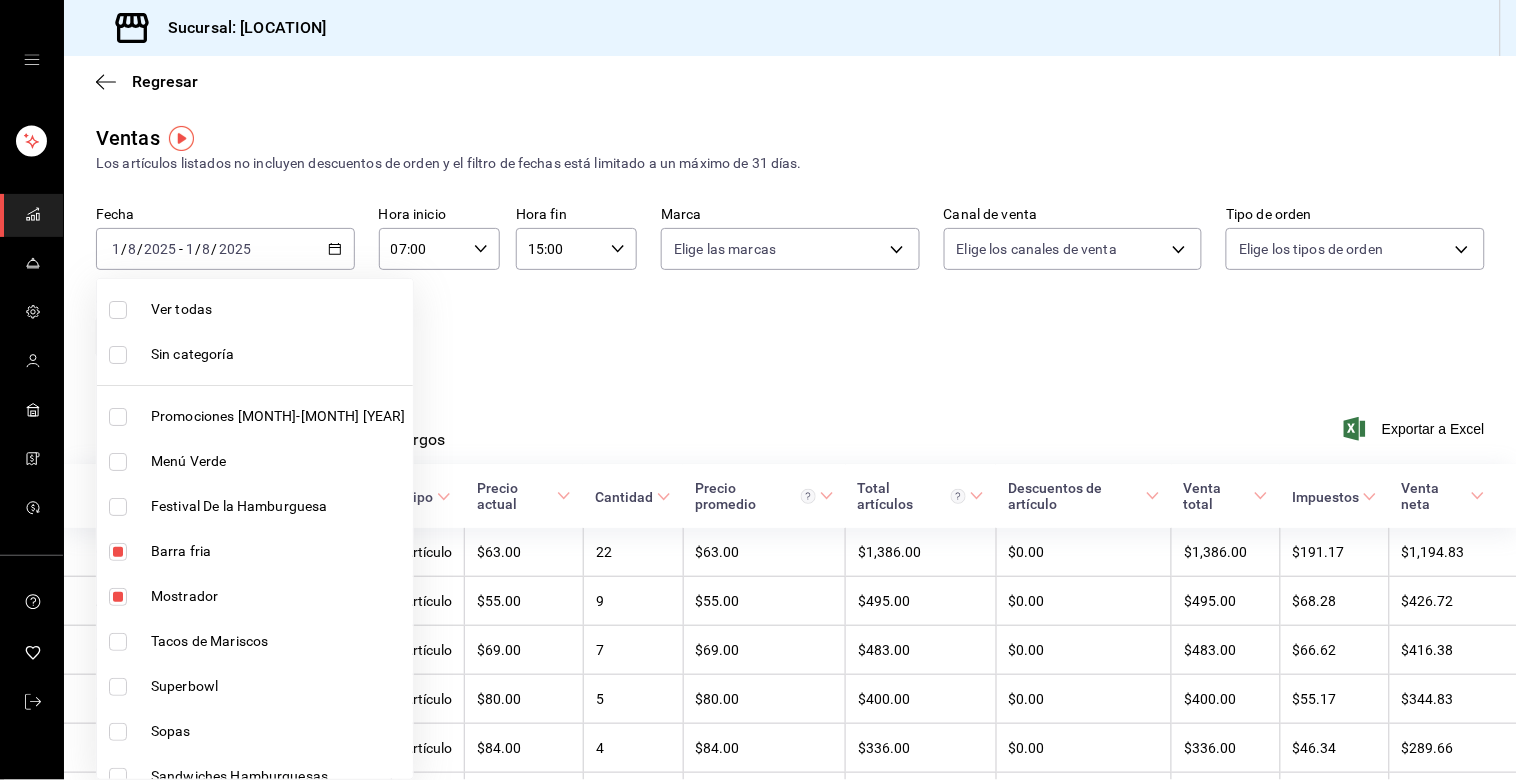 drag, startPoint x: 118, startPoint y: 542, endPoint x: 154, endPoint y: 583, distance: 54.56189 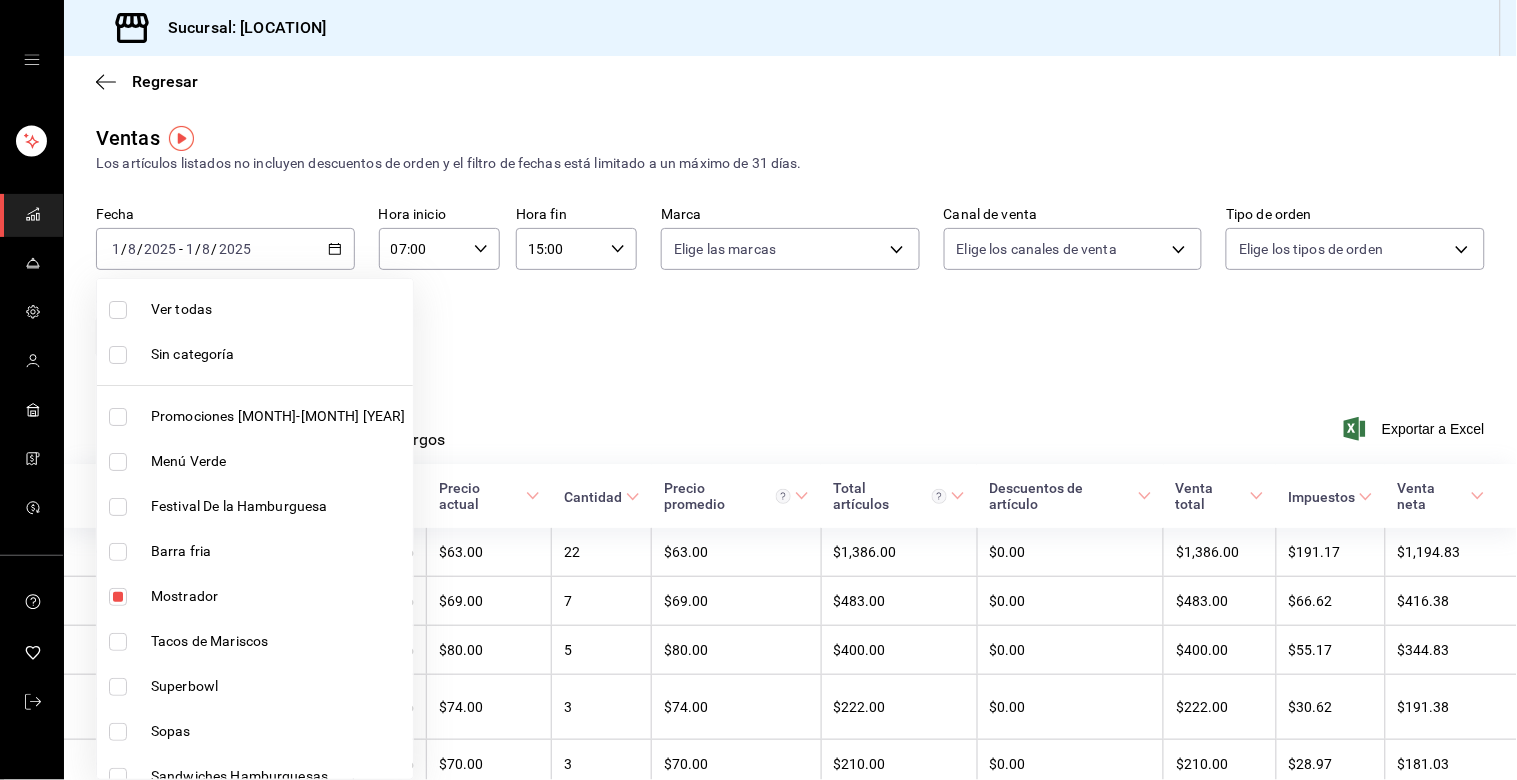 click at bounding box center (118, 597) 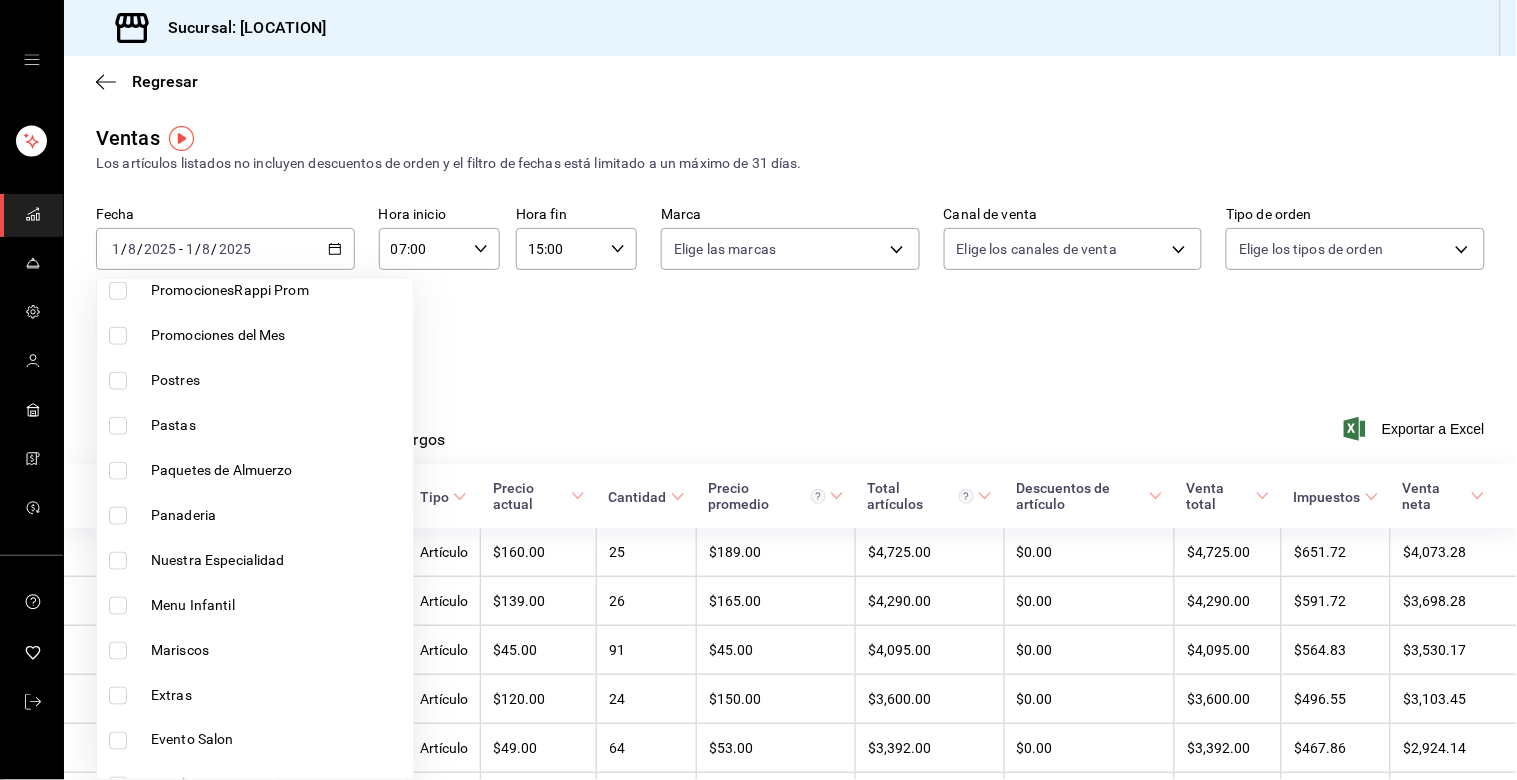 scroll, scrollTop: 555, scrollLeft: 0, axis: vertical 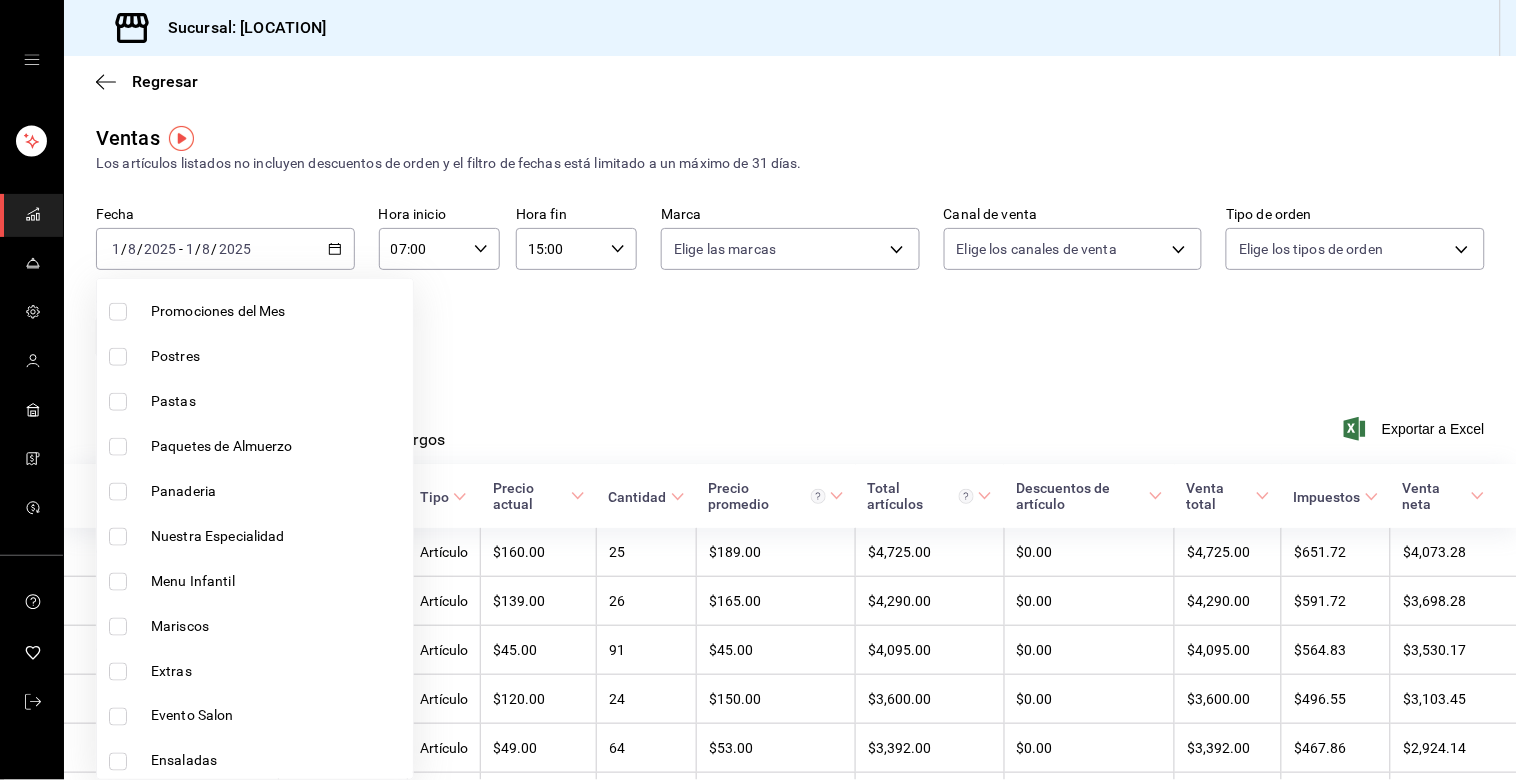 click at bounding box center [118, 492] 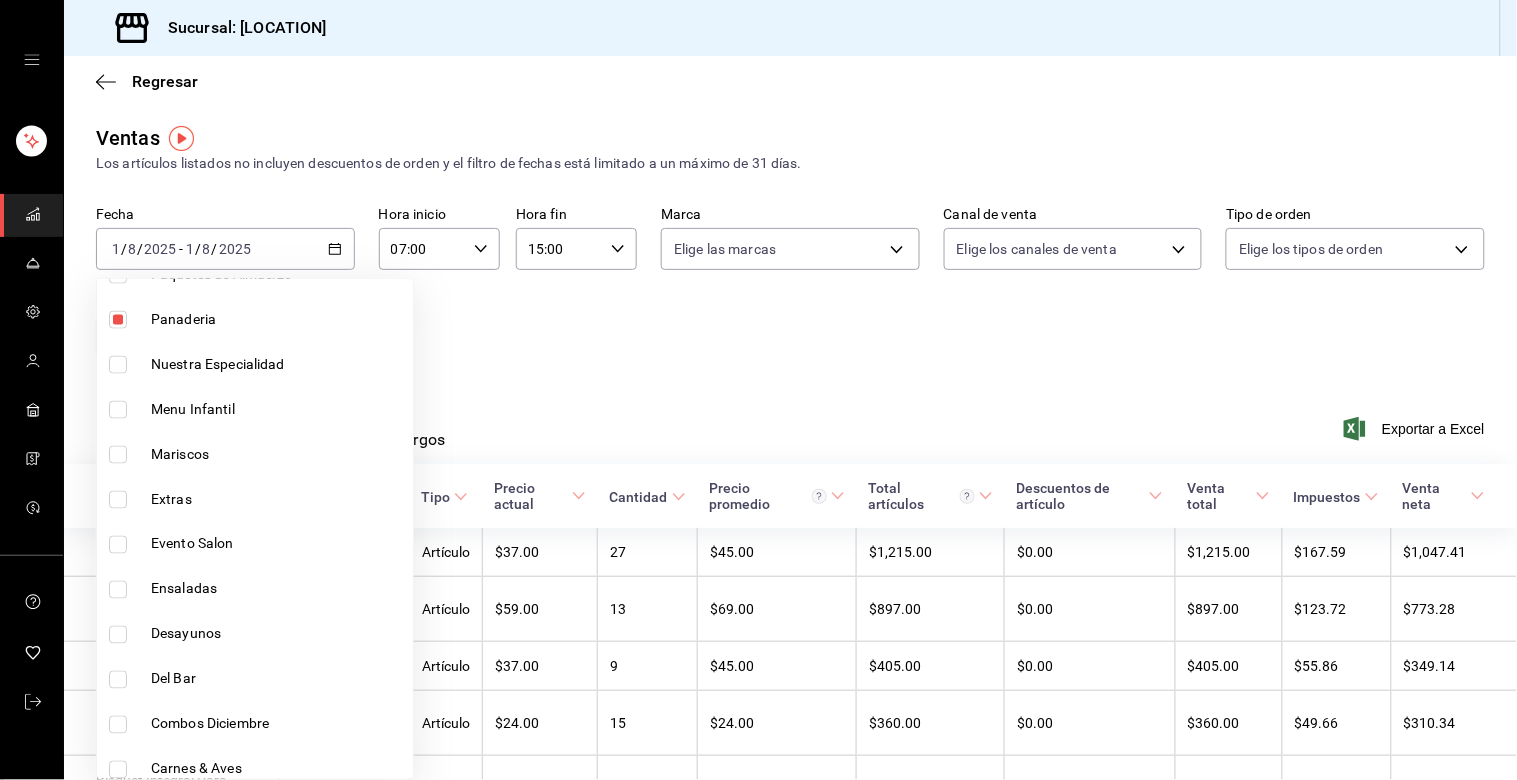 scroll, scrollTop: 777, scrollLeft: 0, axis: vertical 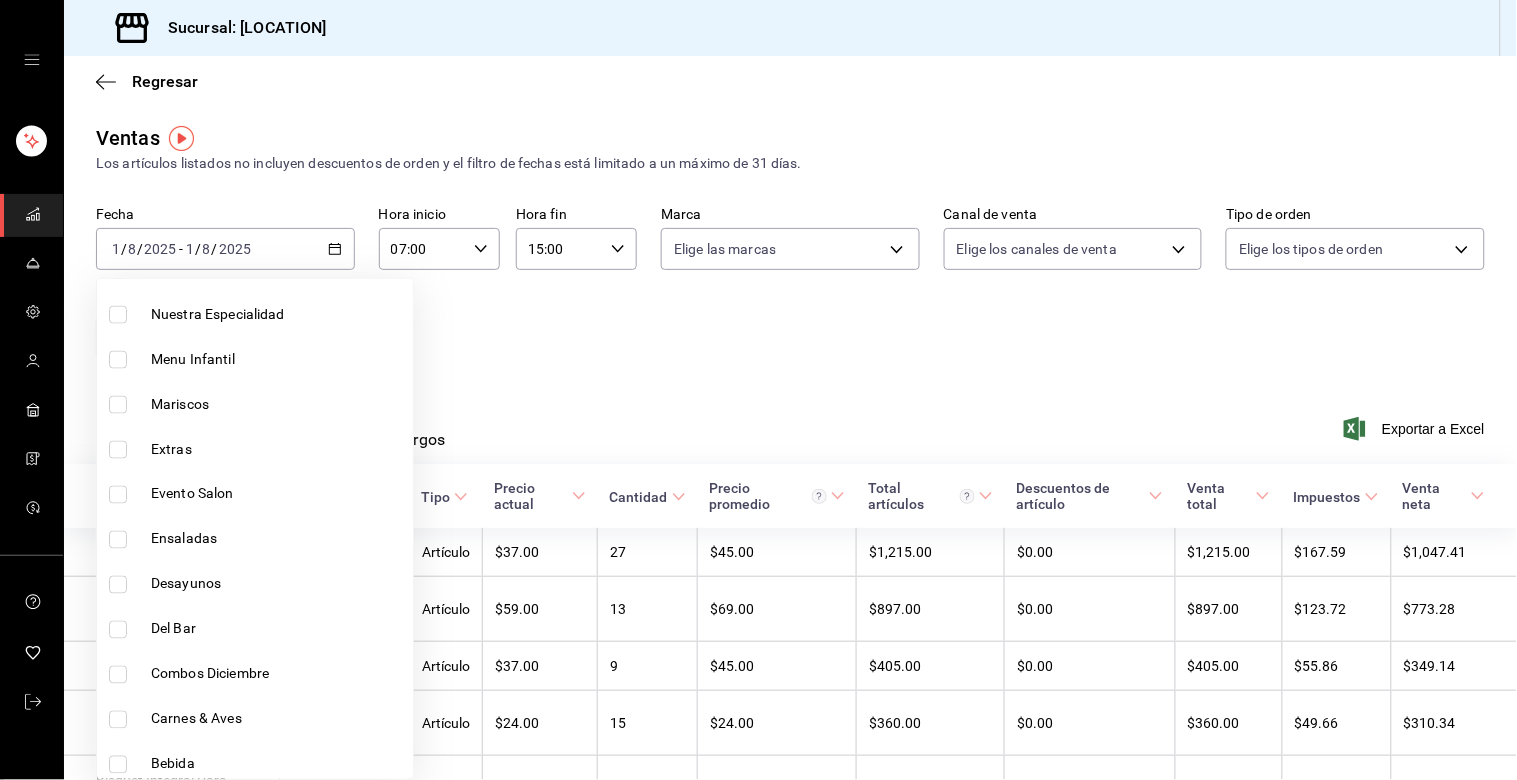 click at bounding box center [118, 630] 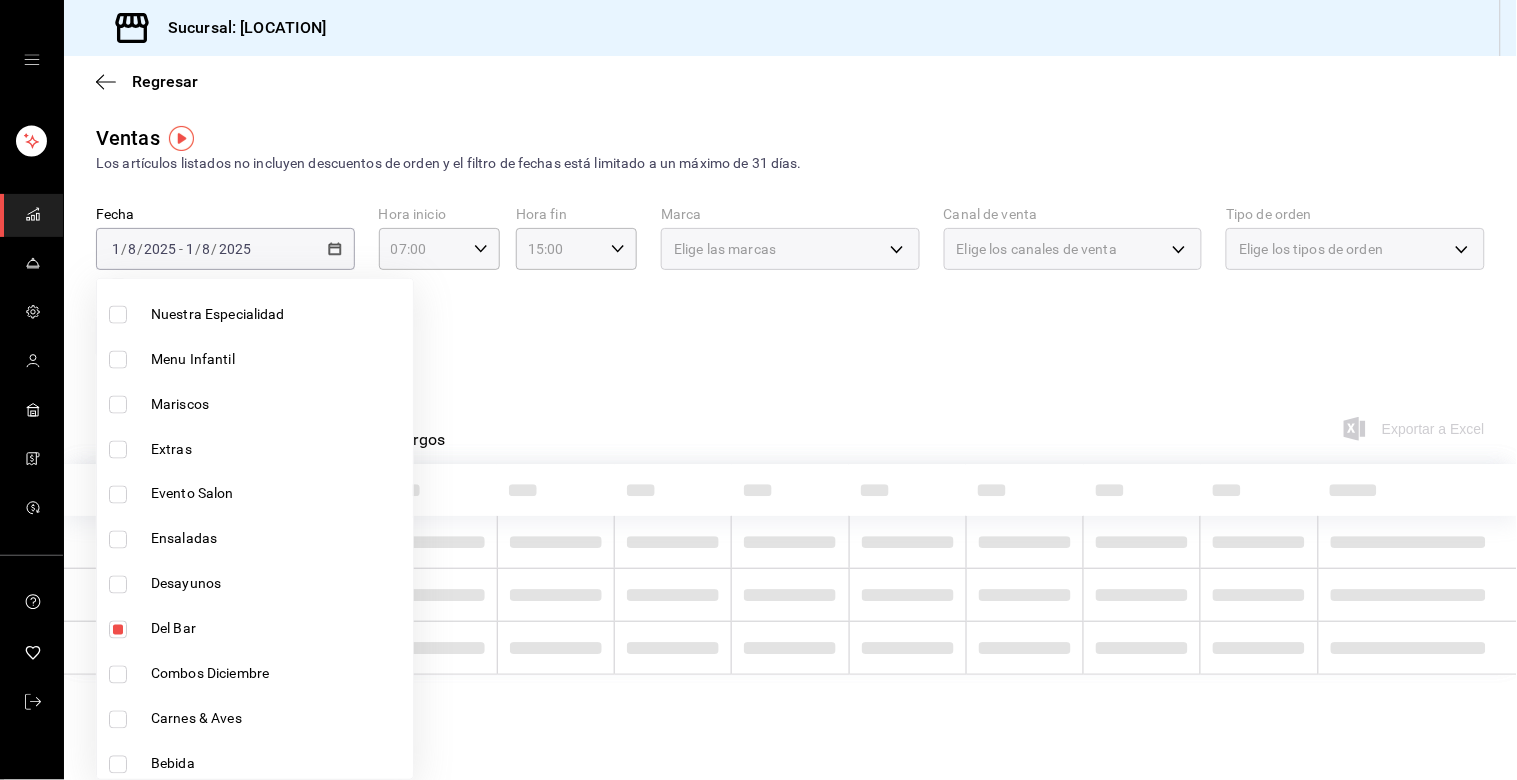 scroll, scrollTop: 1000, scrollLeft: 0, axis: vertical 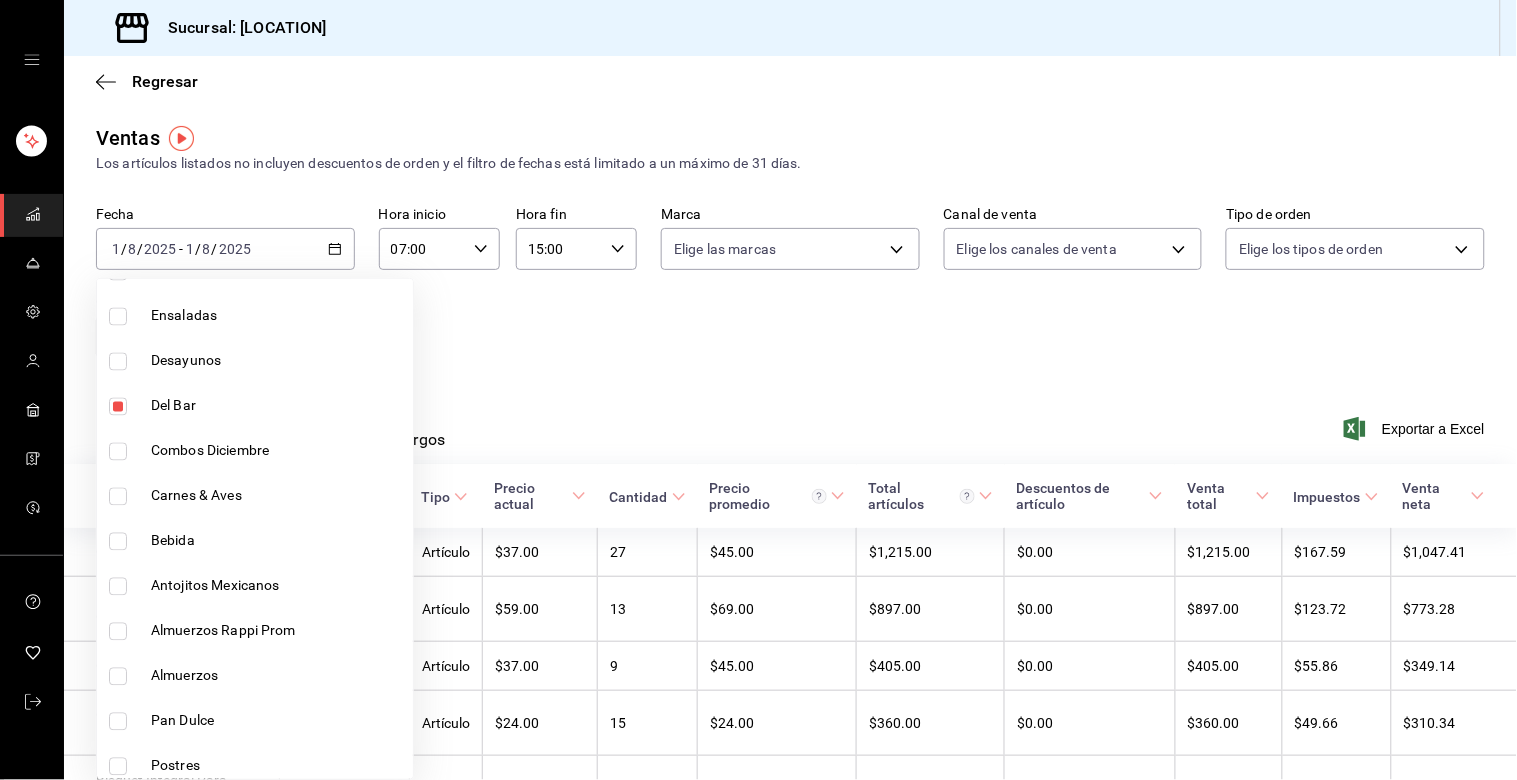 click at bounding box center [118, 542] 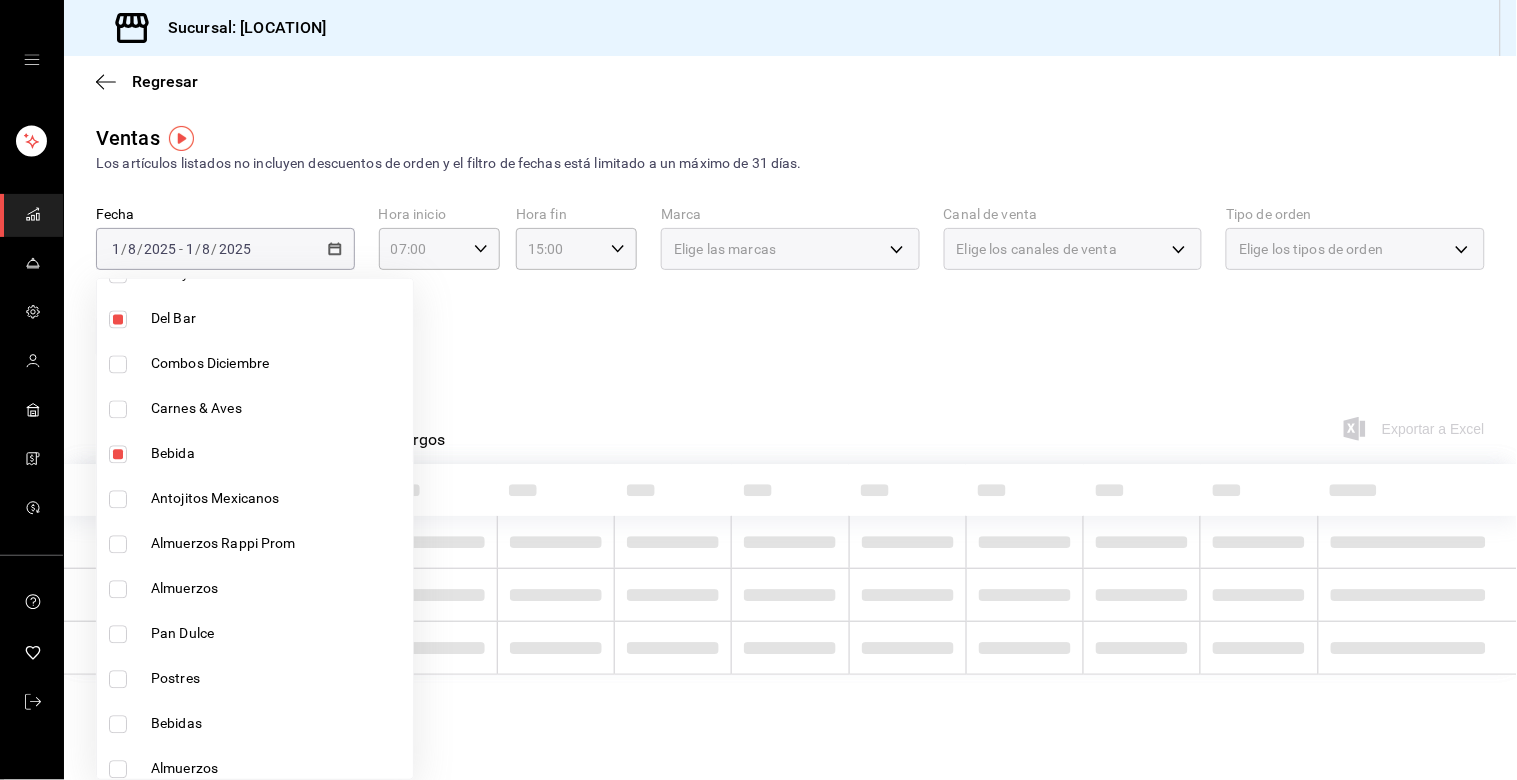 scroll, scrollTop: 1111, scrollLeft: 0, axis: vertical 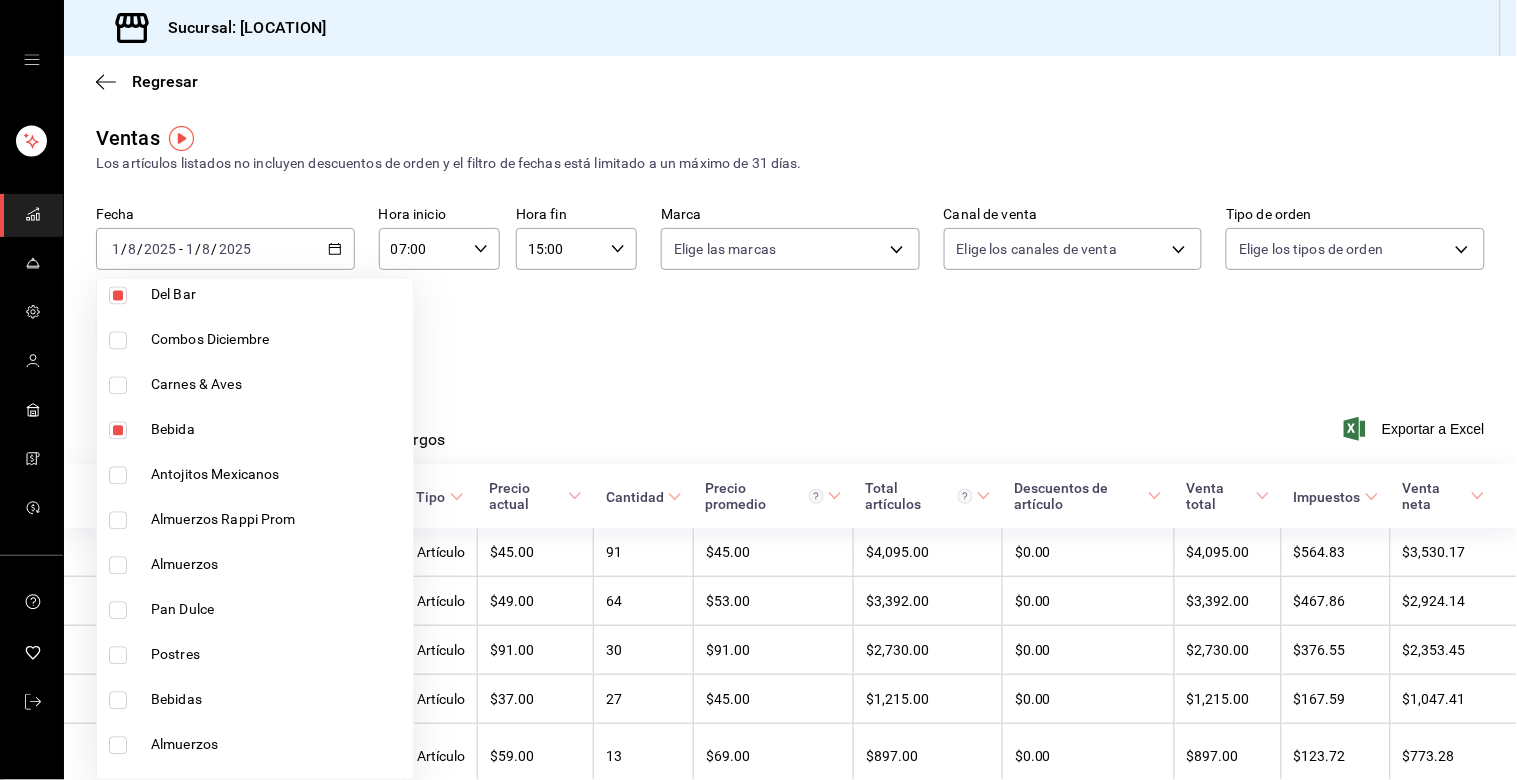 click at bounding box center [118, 611] 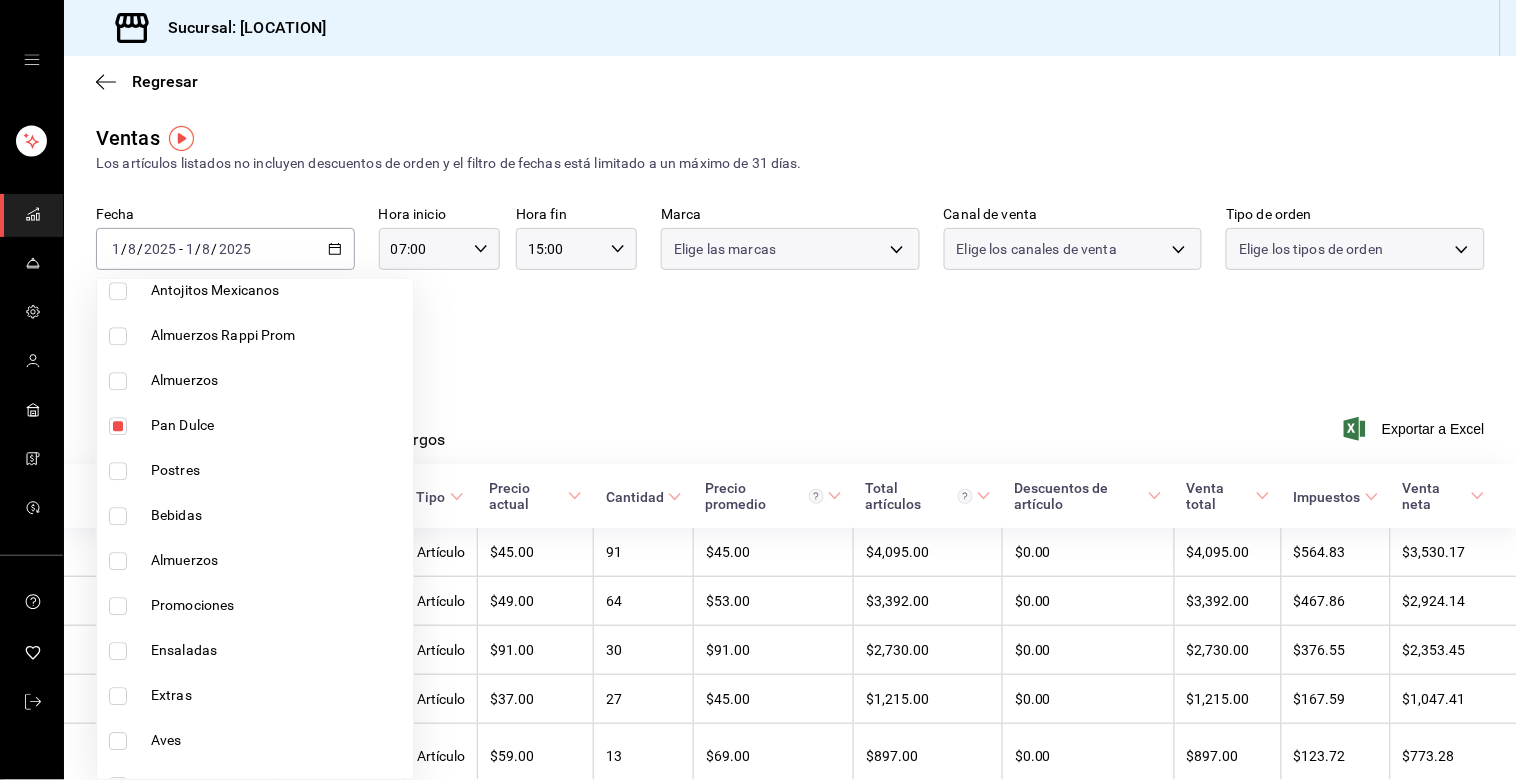 scroll, scrollTop: 1333, scrollLeft: 0, axis: vertical 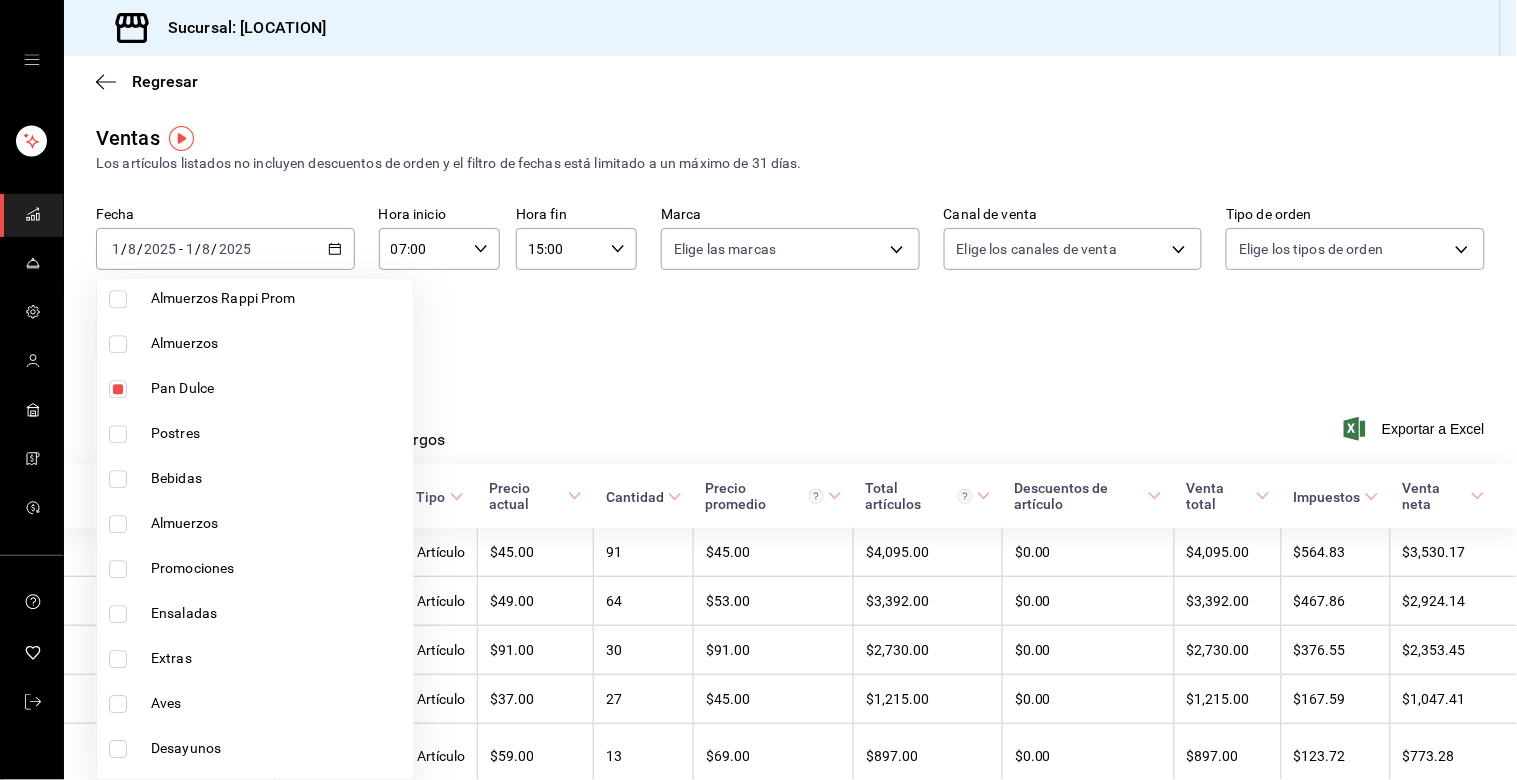 click at bounding box center [118, 479] 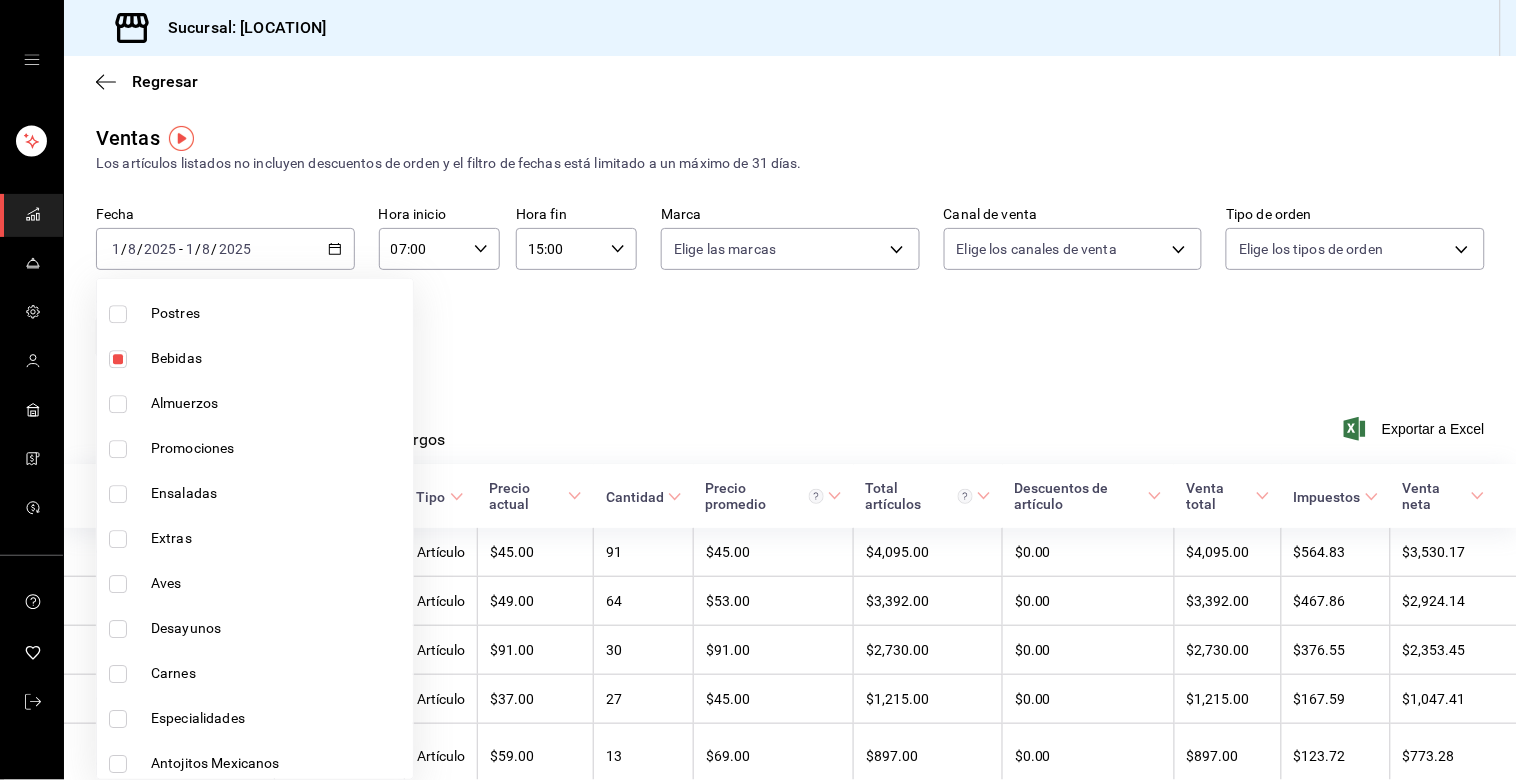 scroll, scrollTop: 1457, scrollLeft: 0, axis: vertical 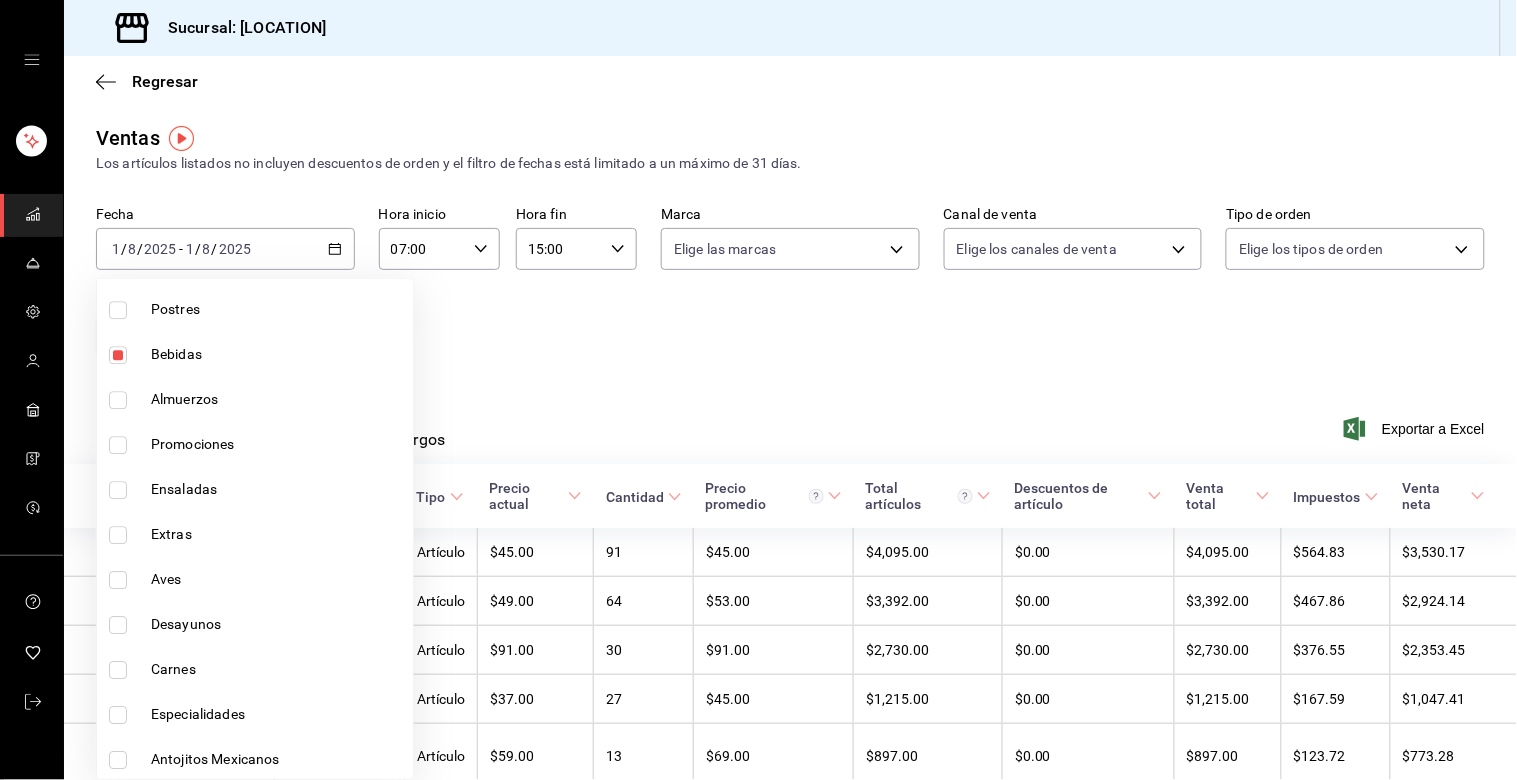click at bounding box center (758, 390) 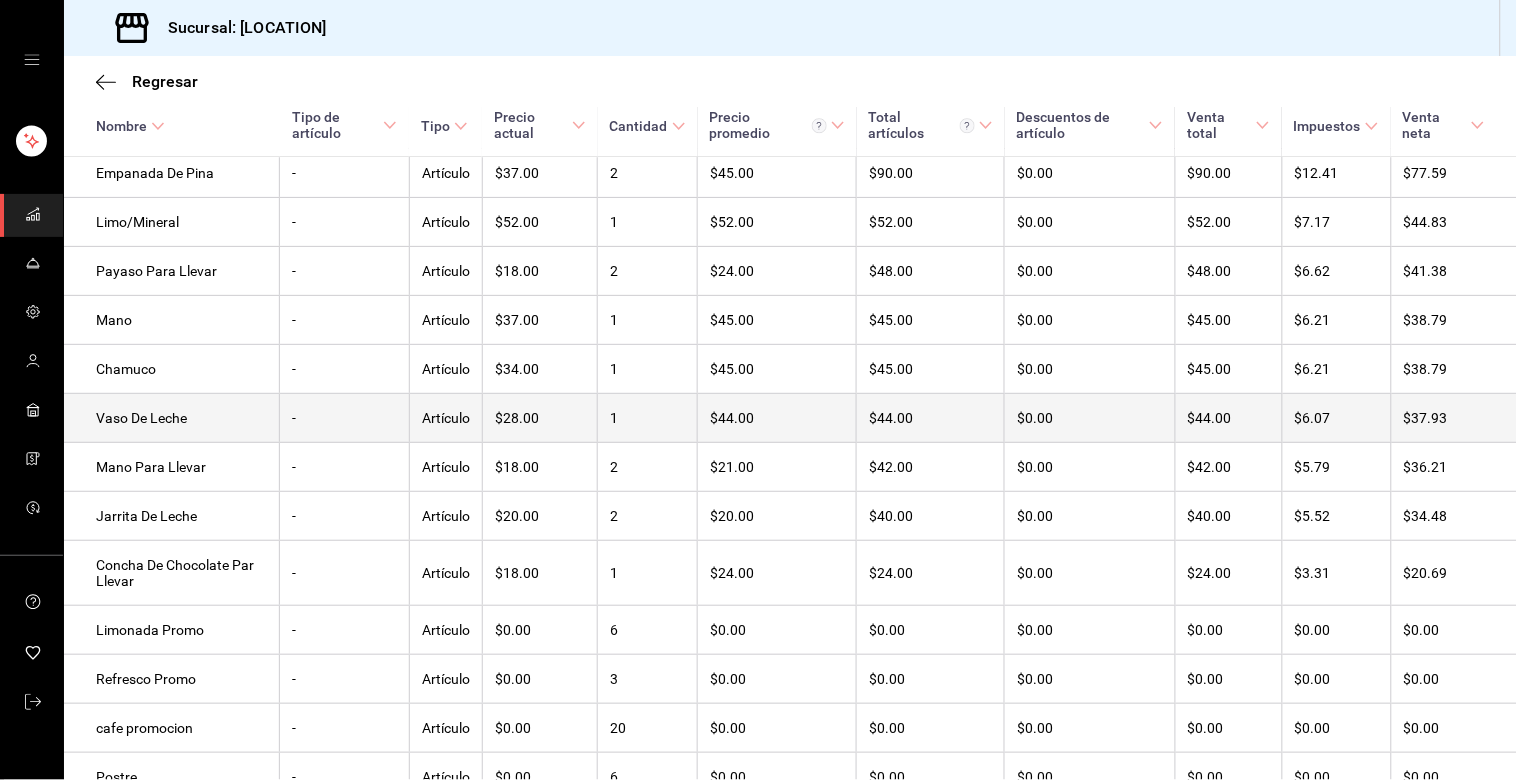 scroll, scrollTop: 1551, scrollLeft: 0, axis: vertical 